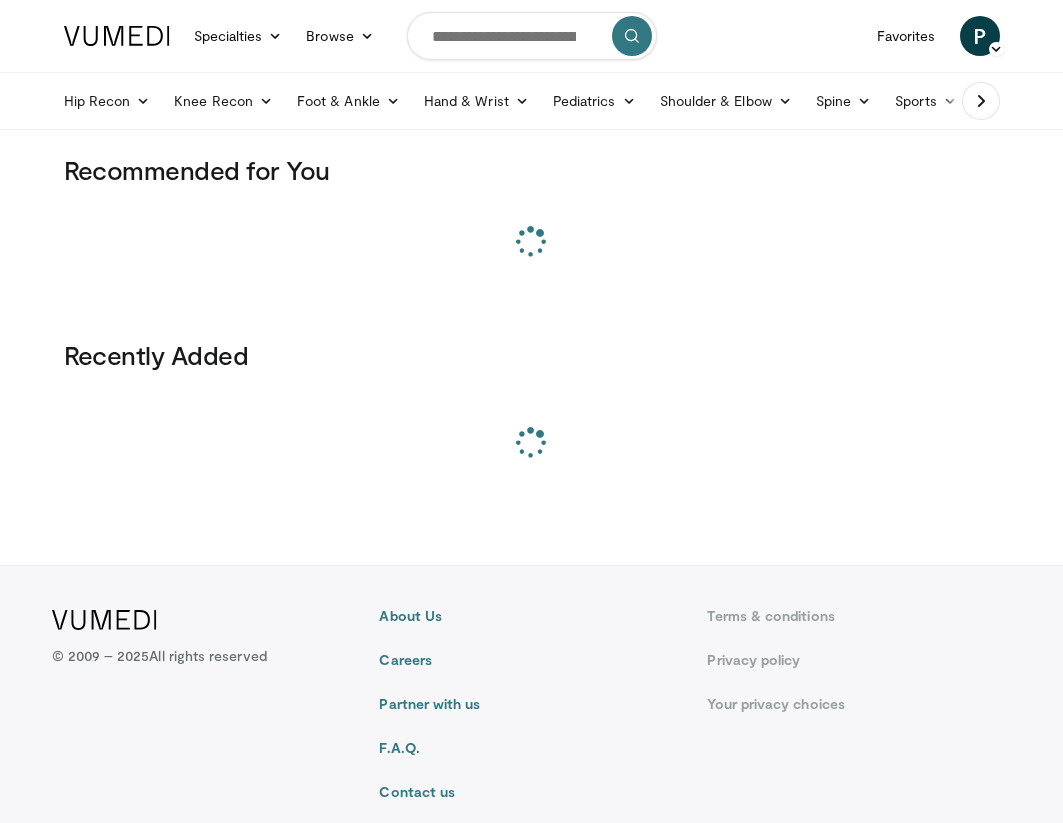 scroll, scrollTop: 0, scrollLeft: 0, axis: both 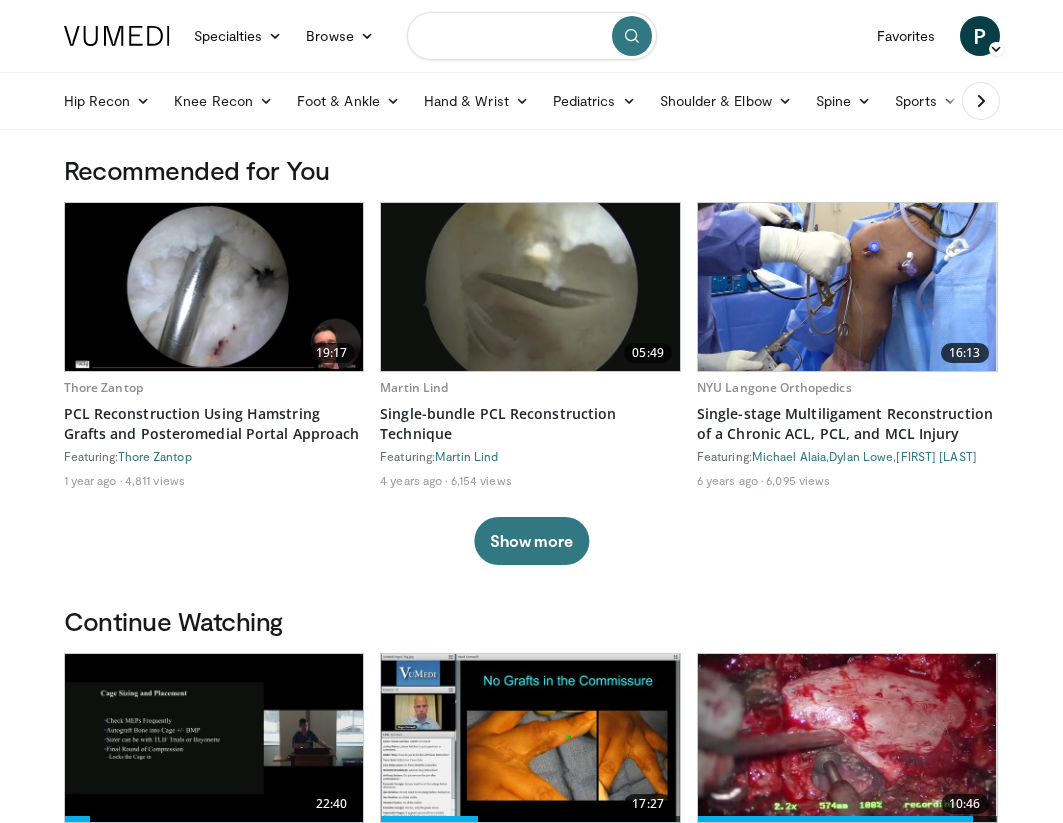 click at bounding box center (532, 36) 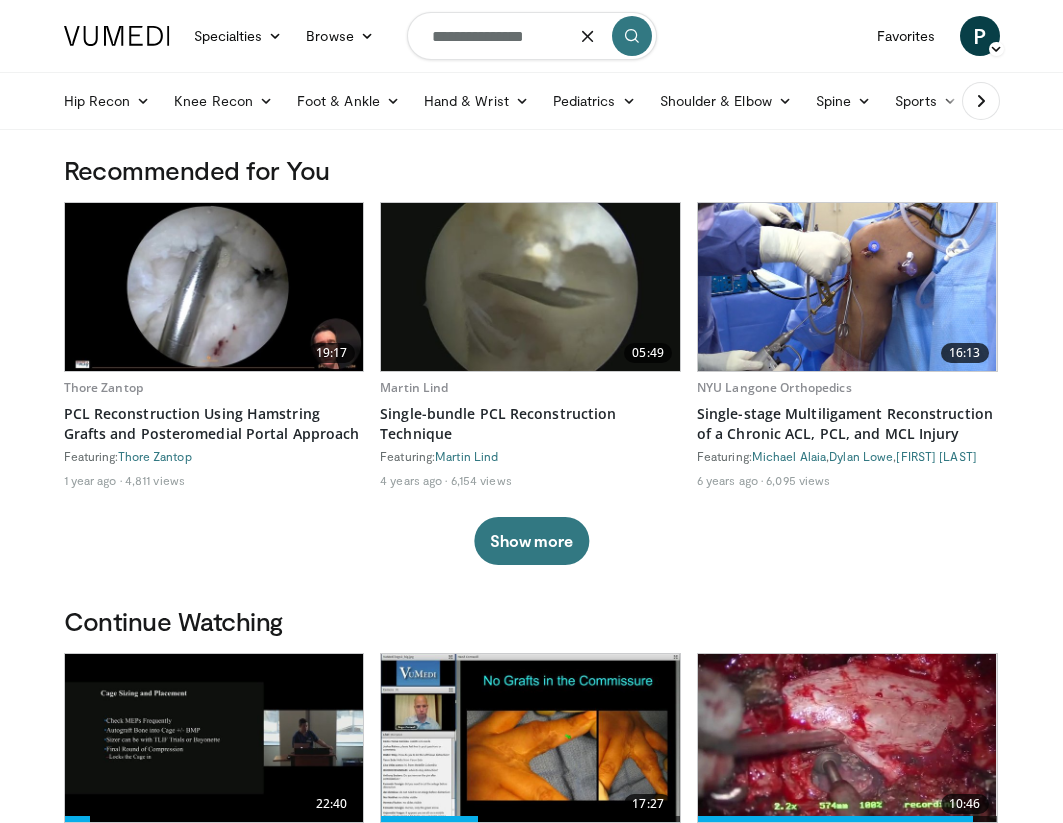type on "**********" 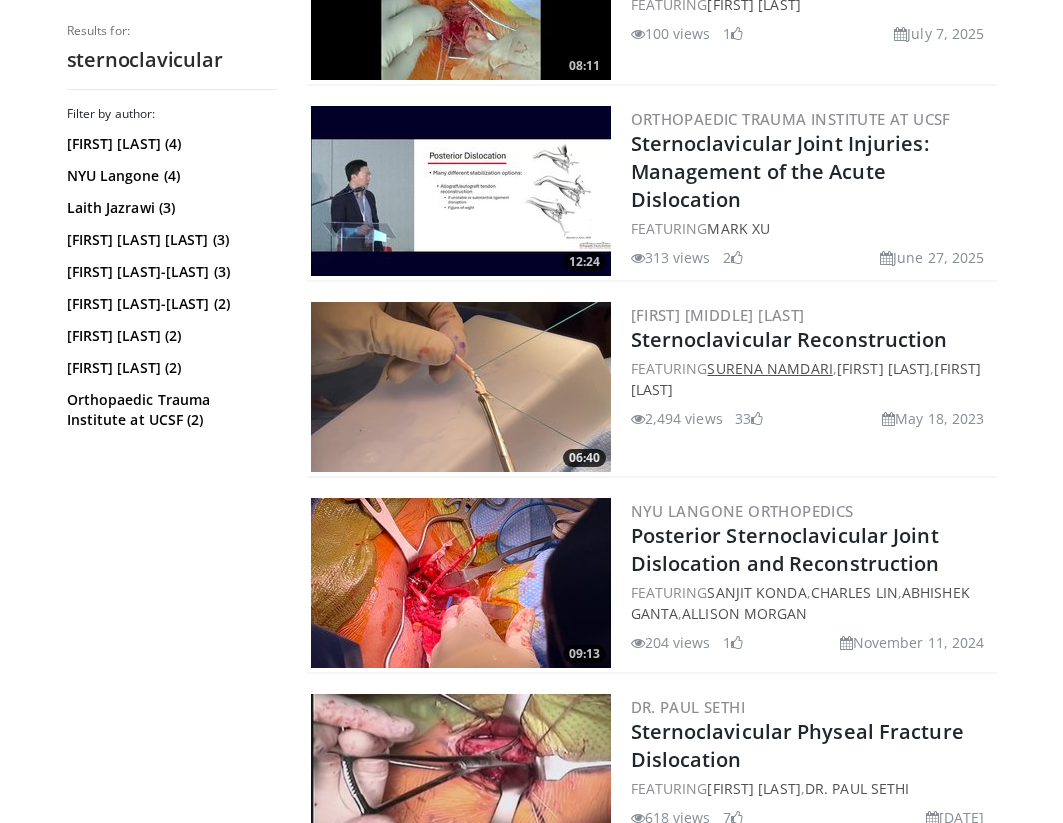 scroll, scrollTop: 554, scrollLeft: 0, axis: vertical 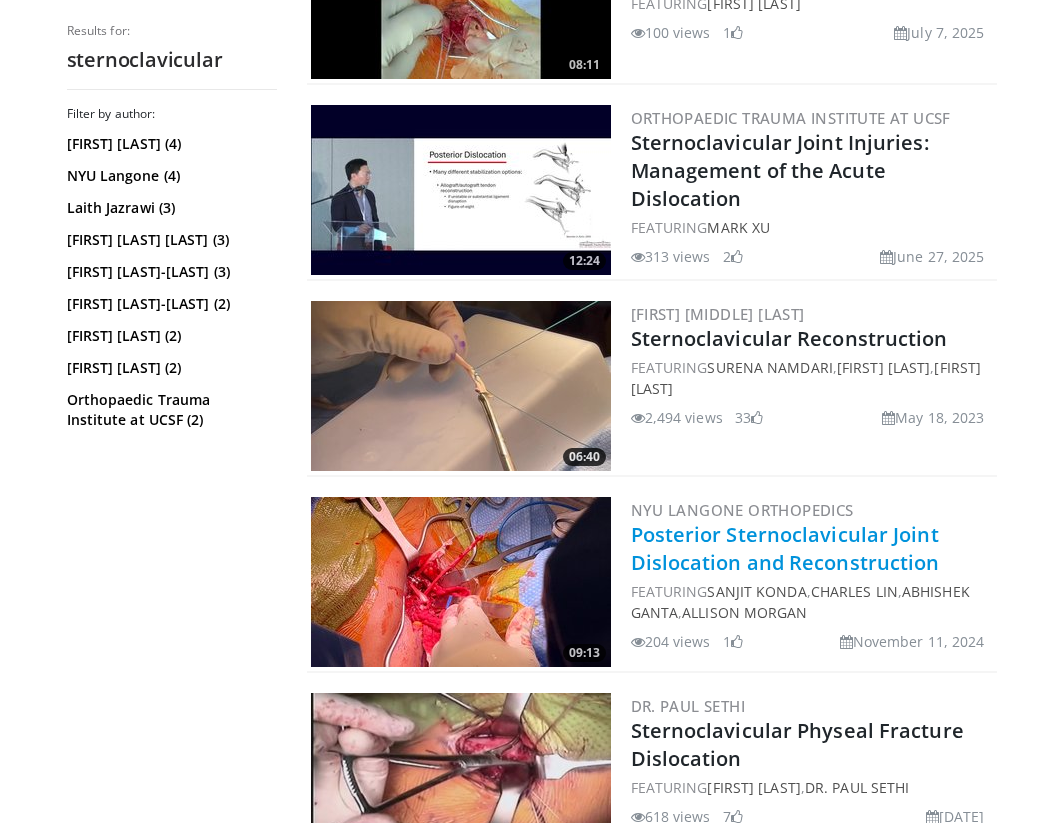 click on "Posterior Sternoclavicular Joint Dislocation and Reconstruction" at bounding box center [785, 548] 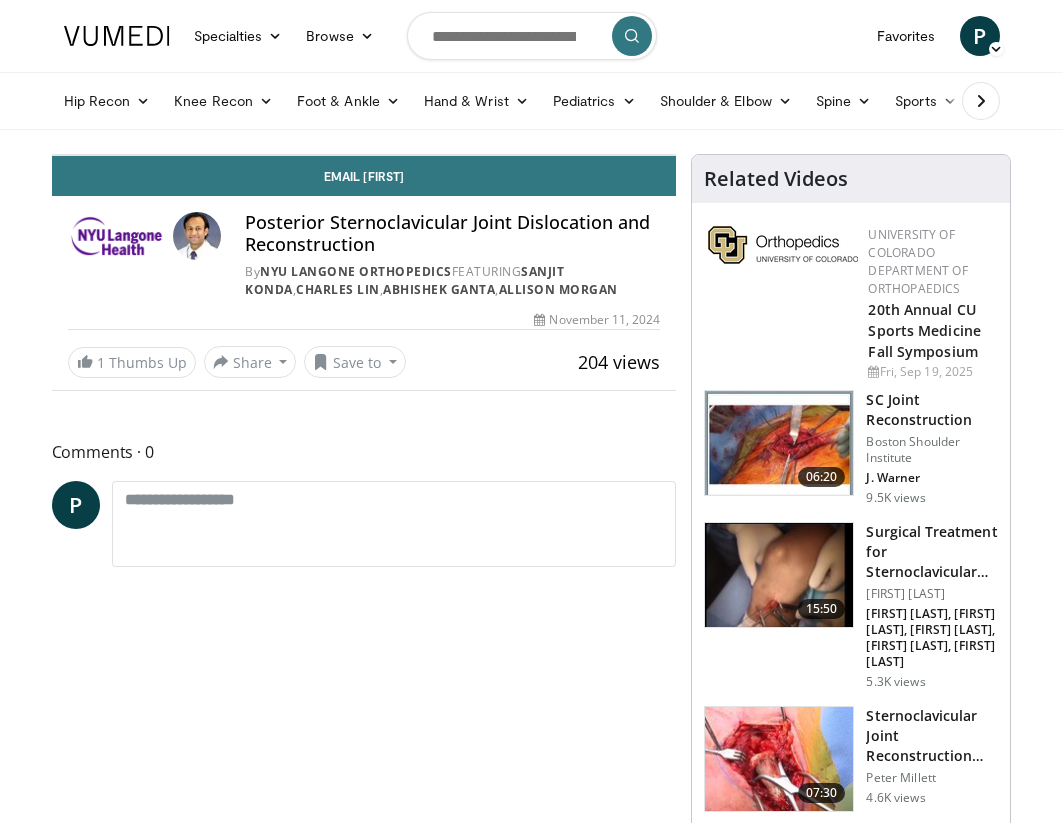 scroll, scrollTop: 0, scrollLeft: 0, axis: both 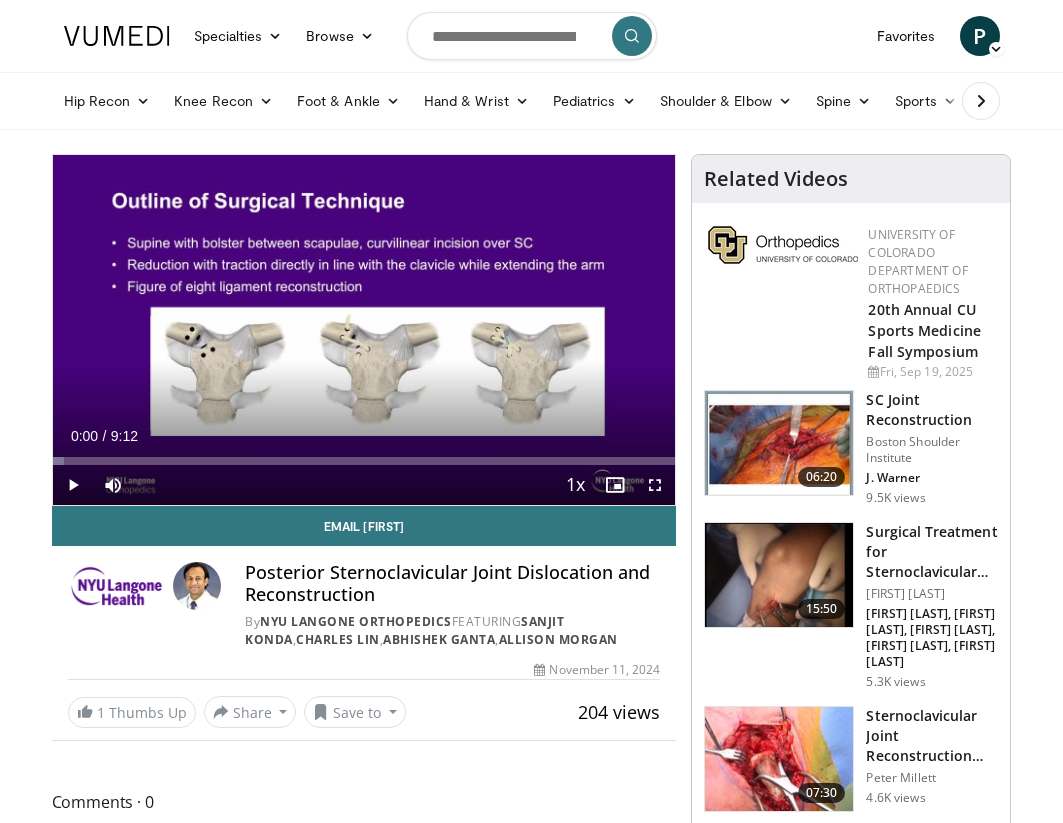 click at bounding box center (73, 485) 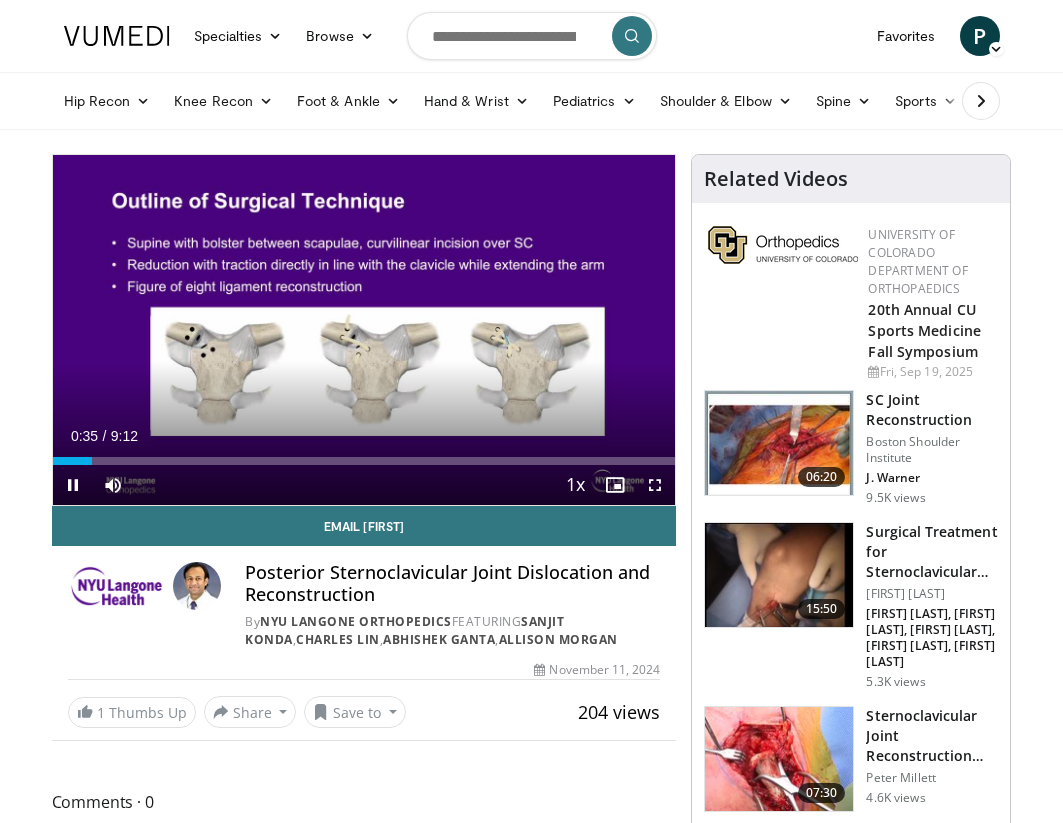 click at bounding box center [73, 485] 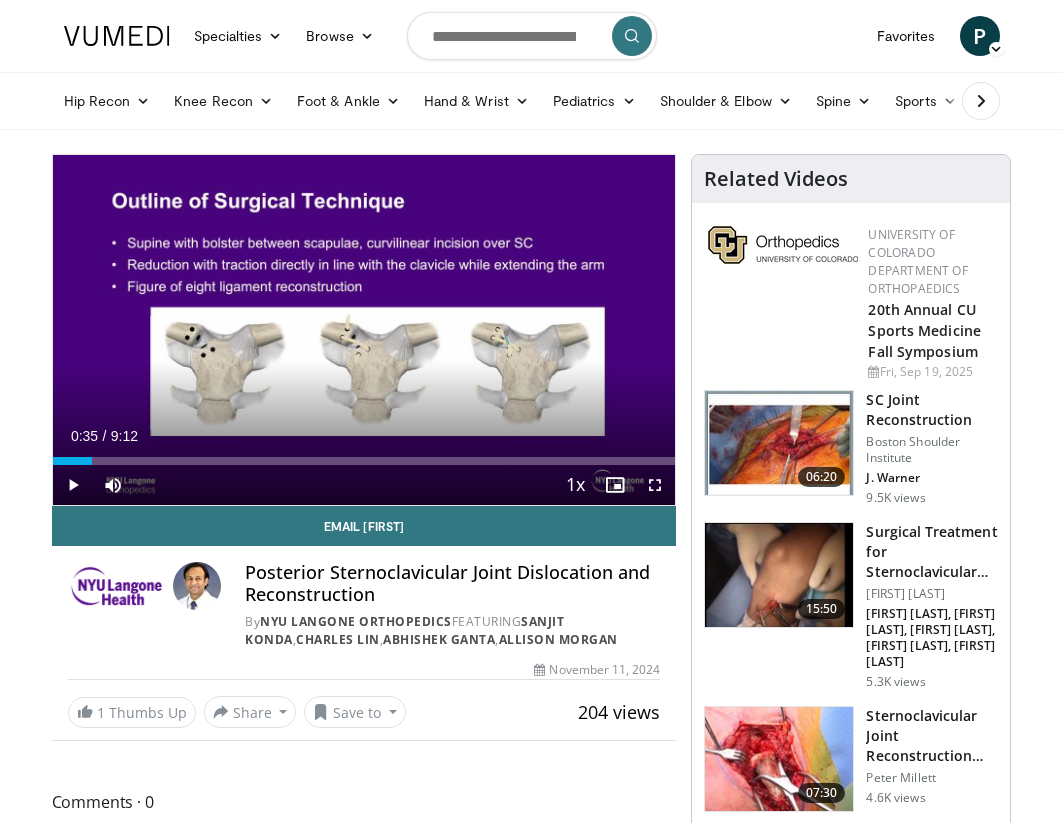 click at bounding box center (655, 485) 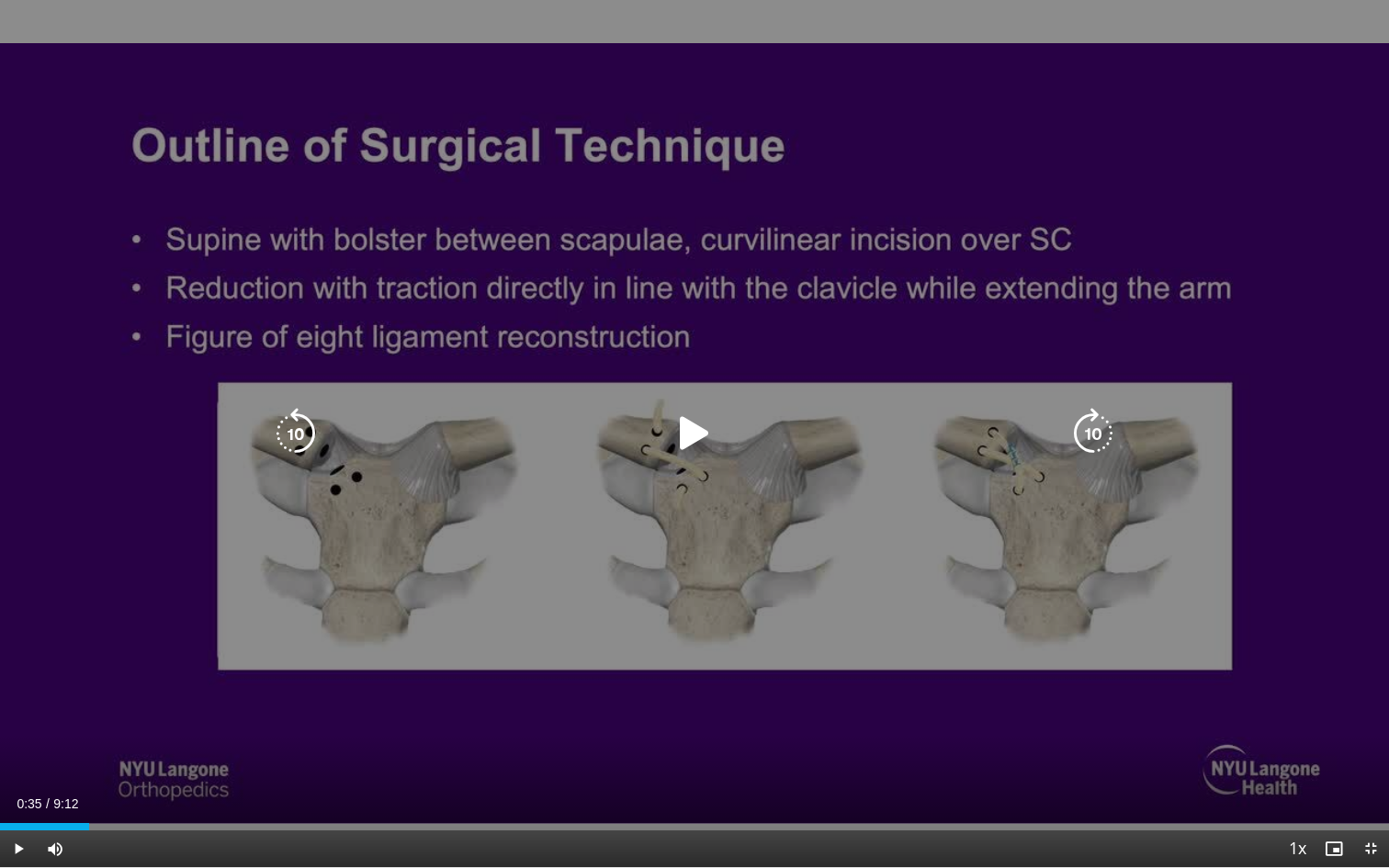 click at bounding box center (694, 434) 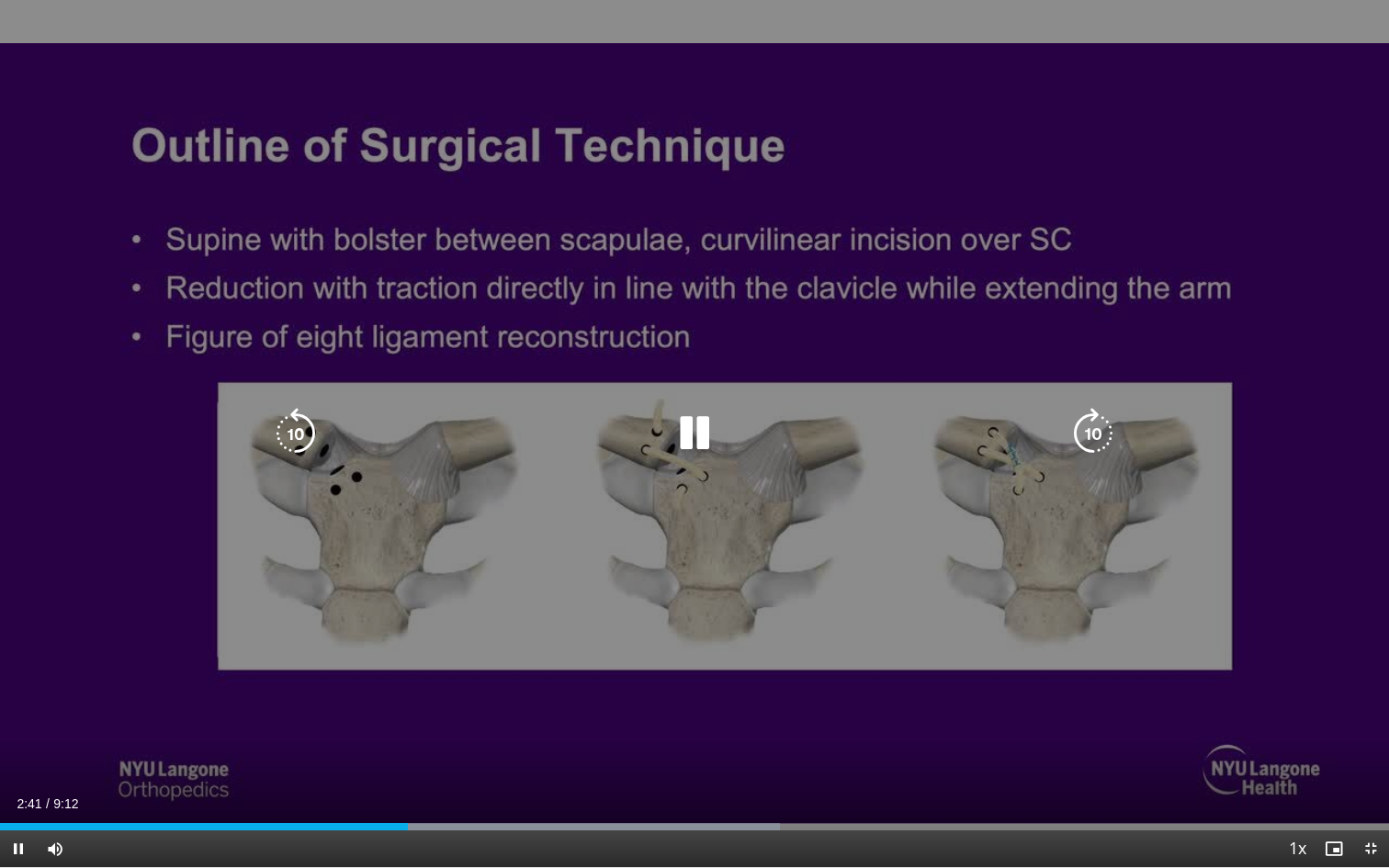 click at bounding box center [694, 434] 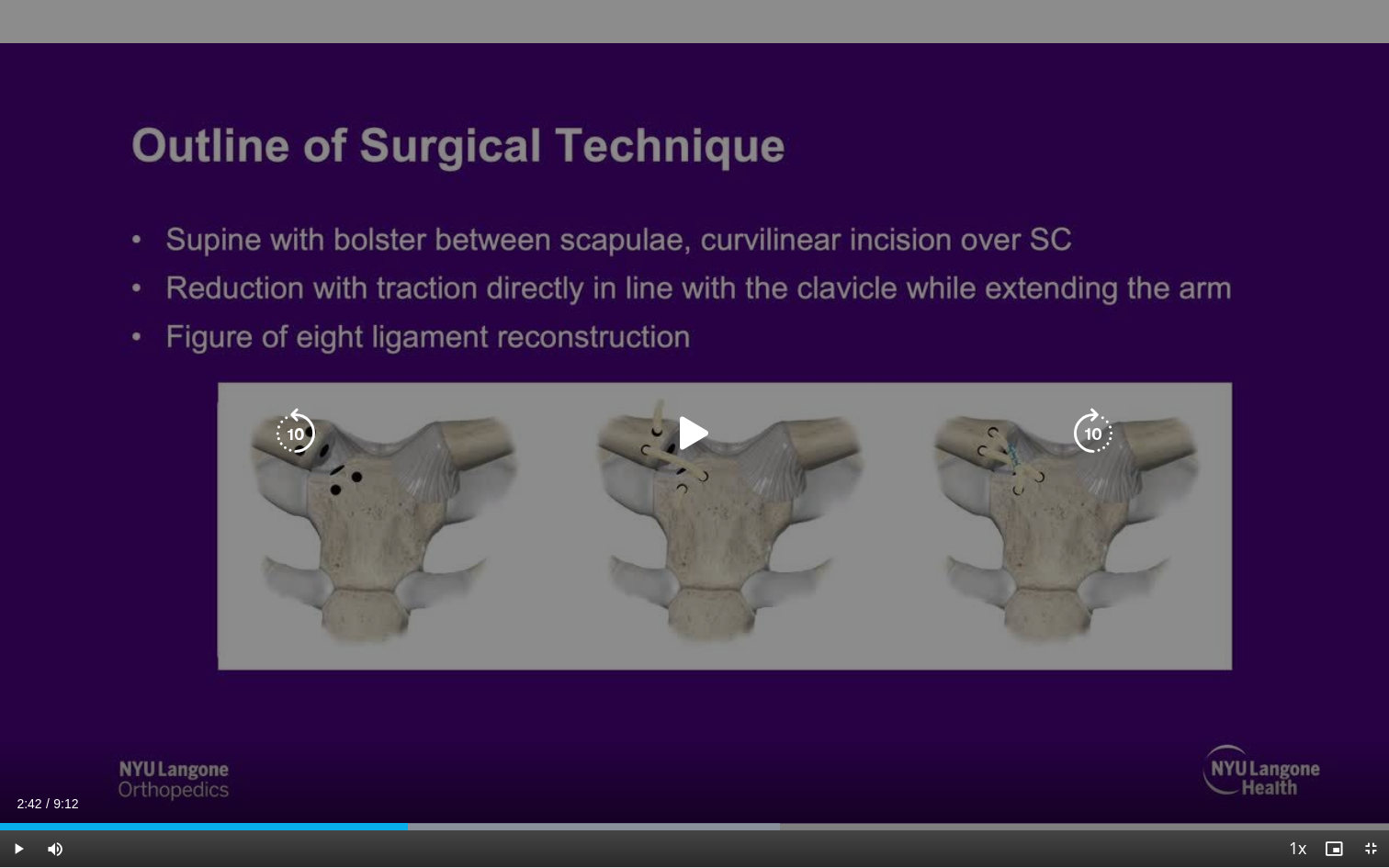 click at bounding box center [694, 434] 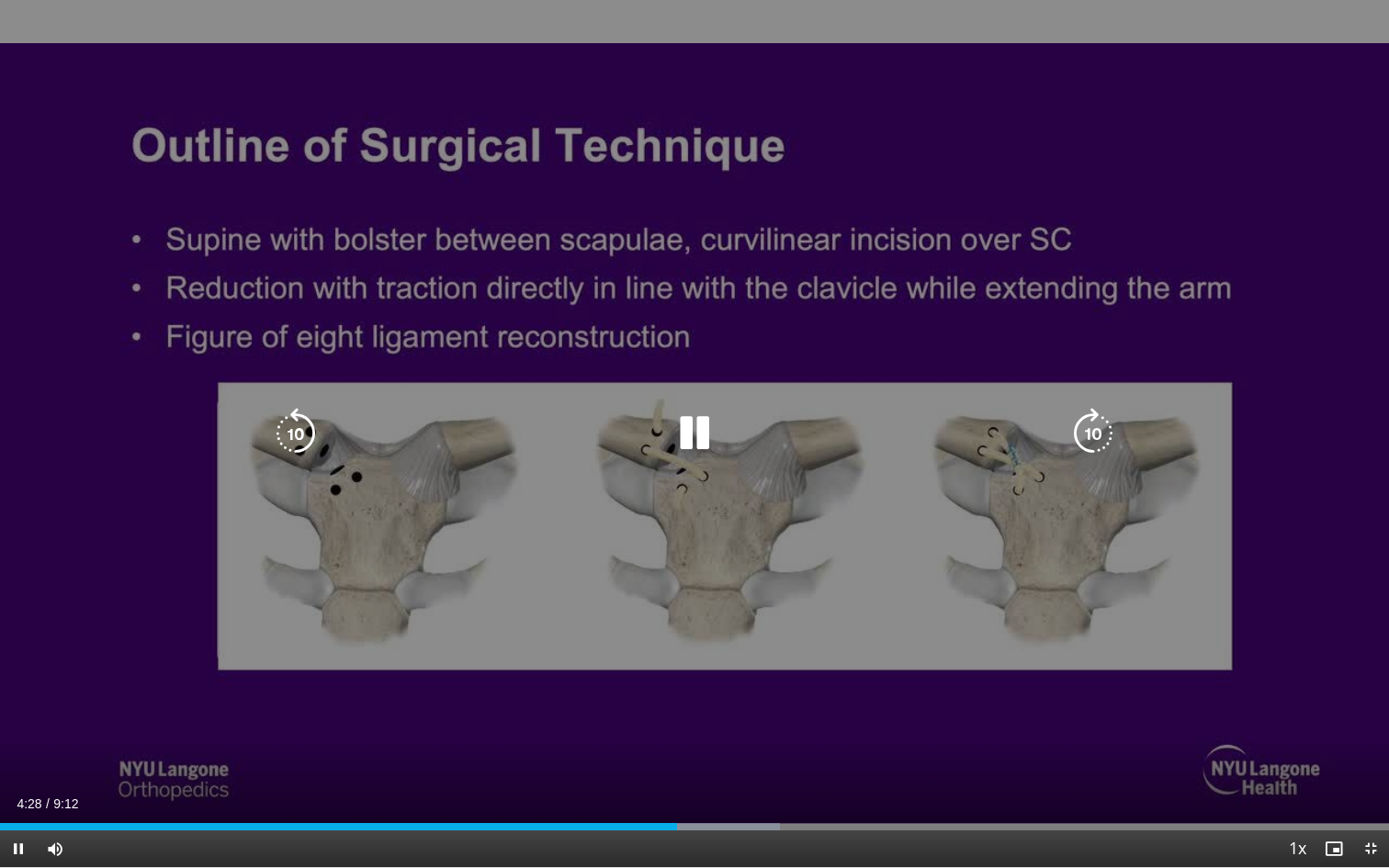 click at bounding box center [694, 434] 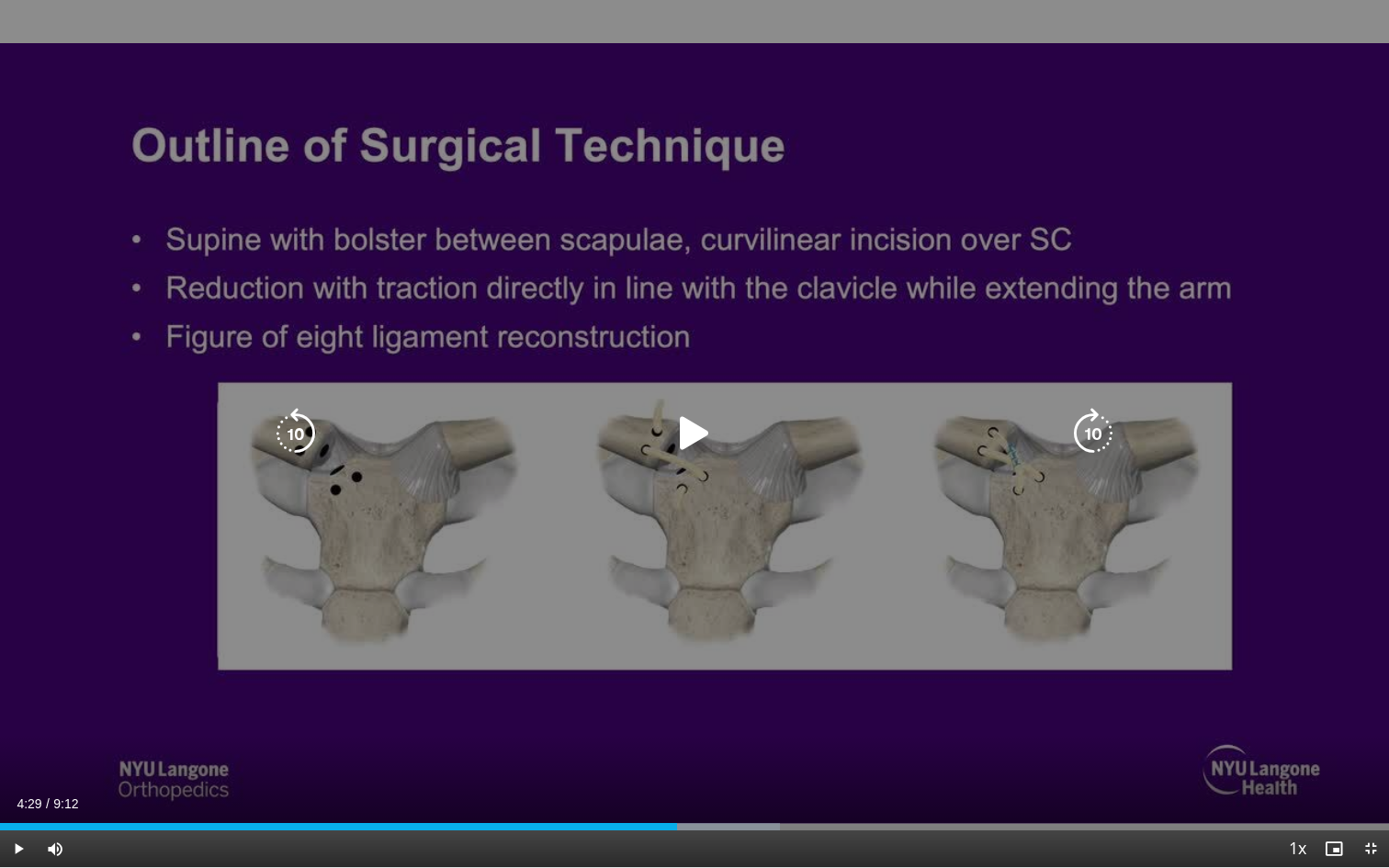 click at bounding box center [694, 434] 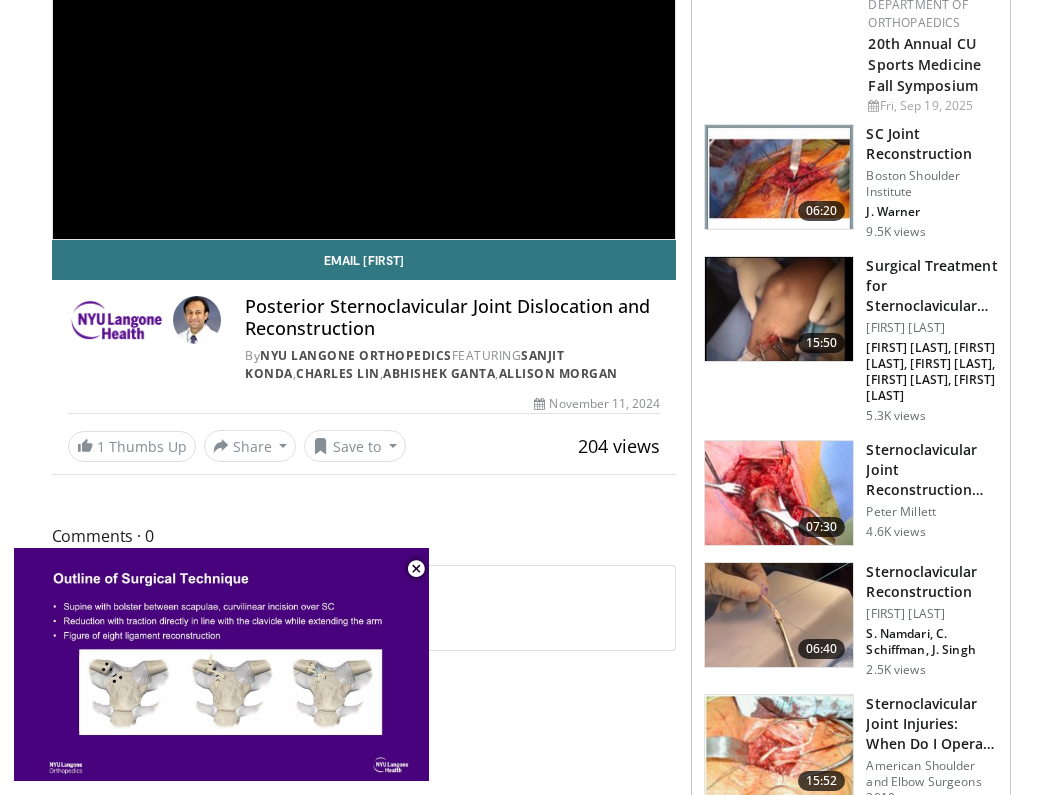 scroll, scrollTop: 262, scrollLeft: 0, axis: vertical 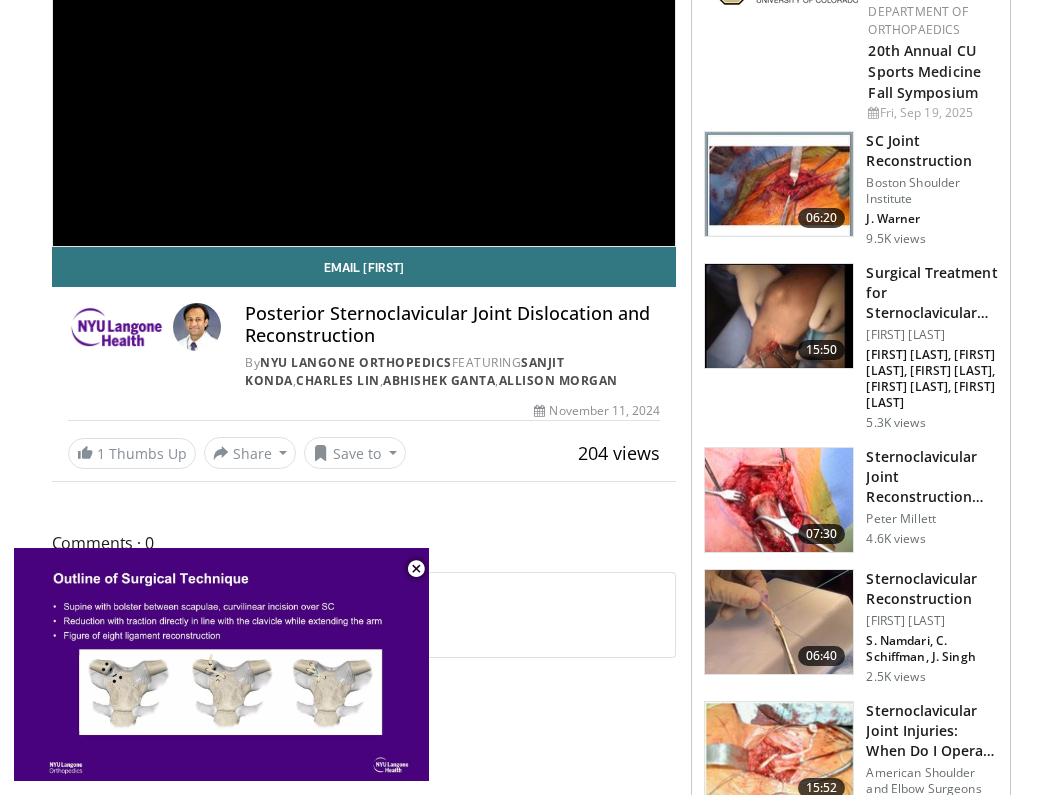 click at bounding box center (779, 500) 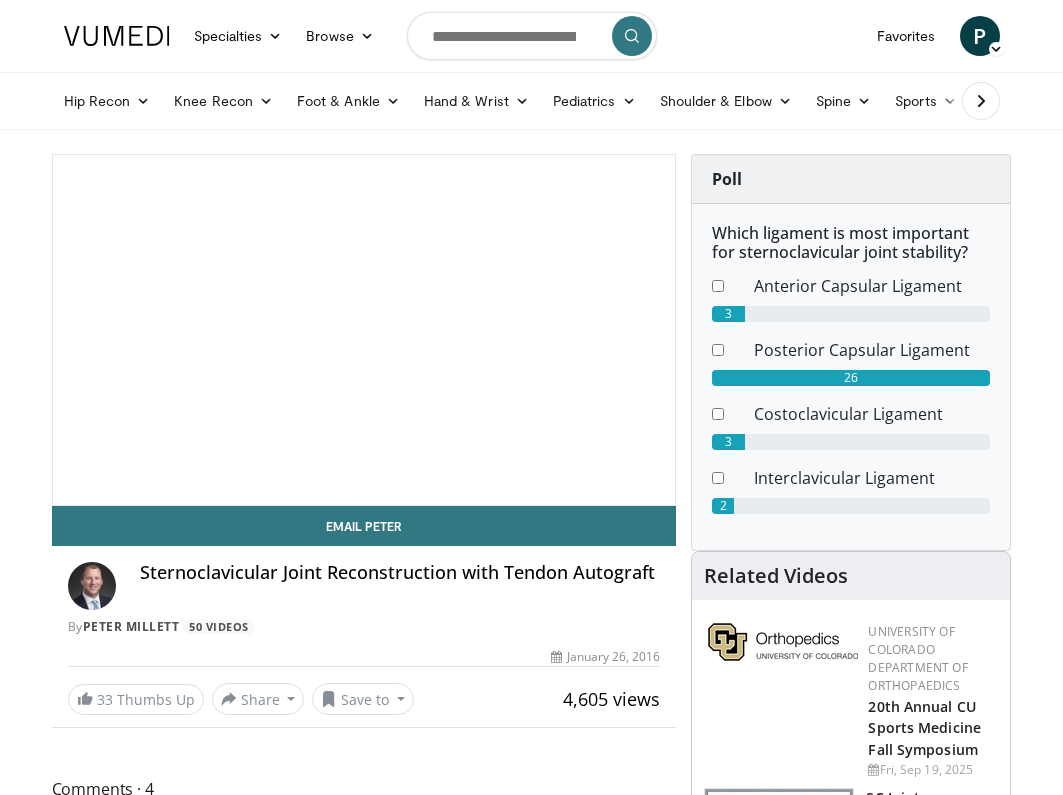 scroll, scrollTop: 0, scrollLeft: 0, axis: both 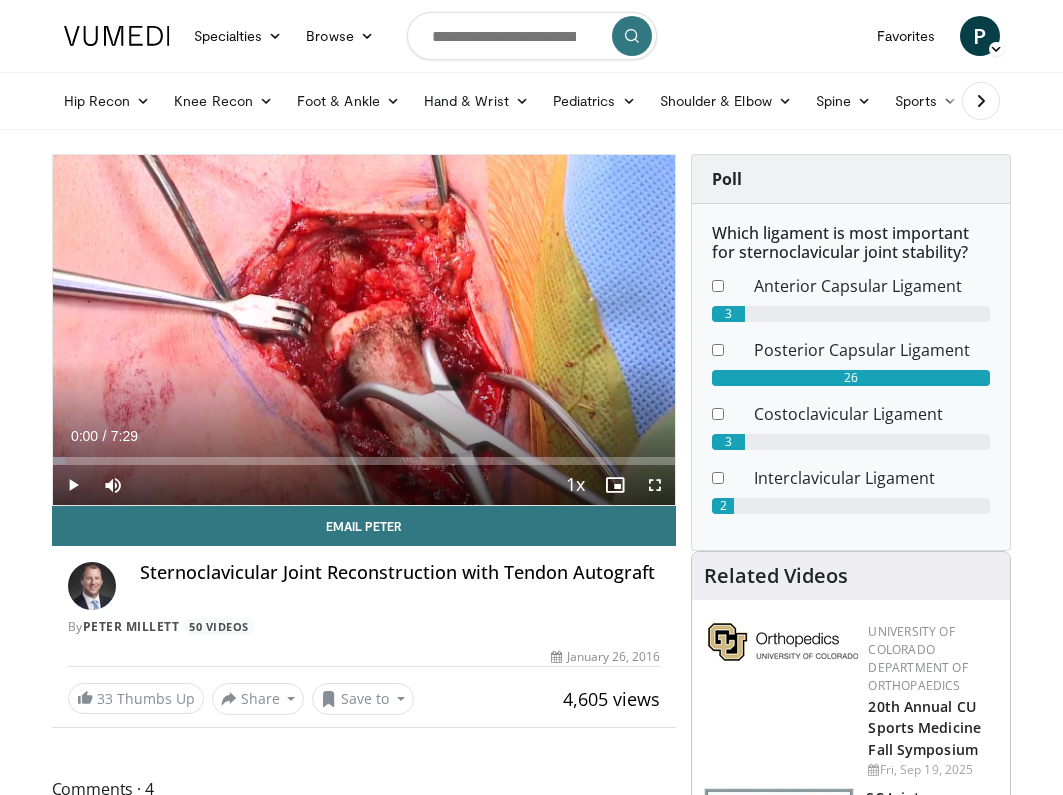 click at bounding box center (73, 485) 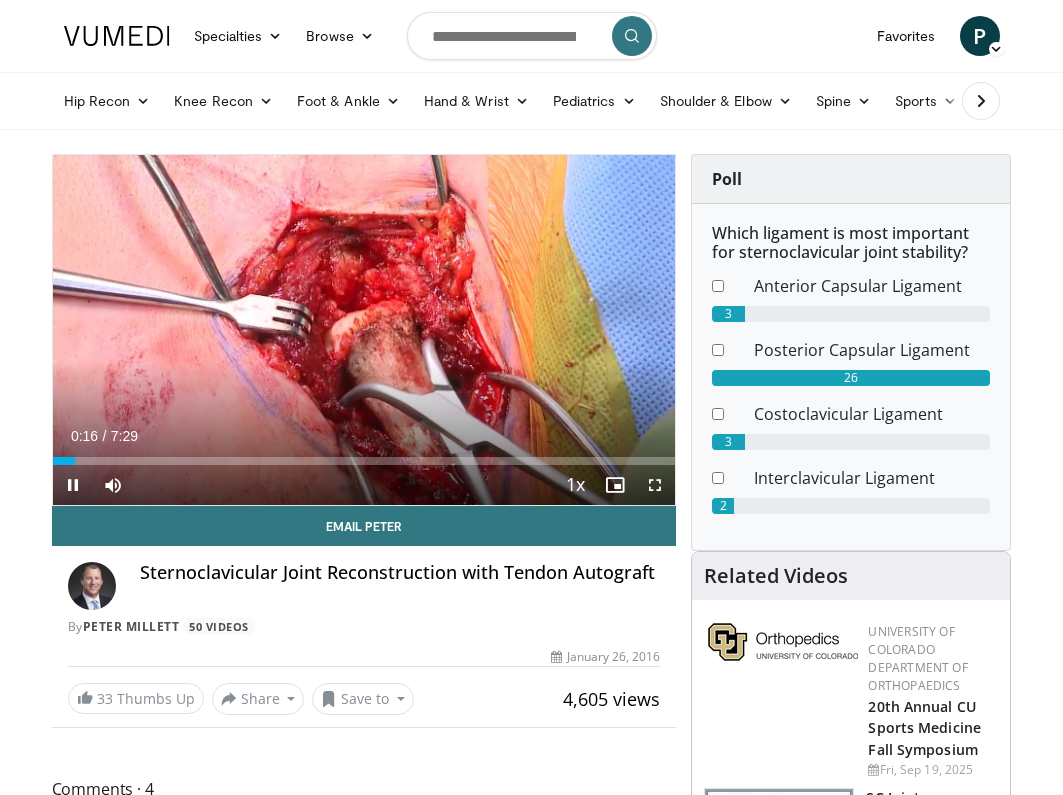 click at bounding box center [655, 485] 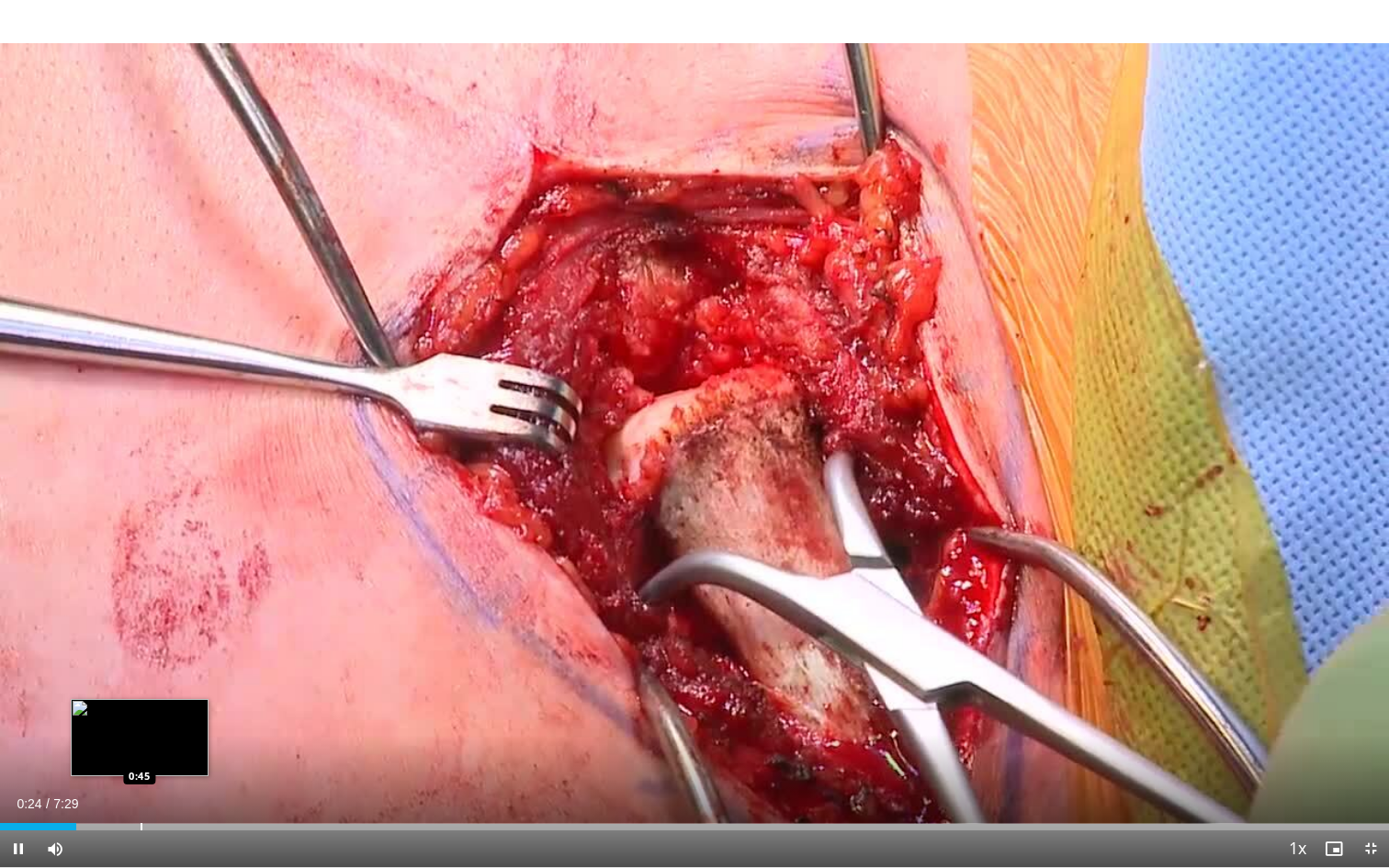click on "Loaded :  2.18% 0:24 0:45" at bounding box center (694, 821) 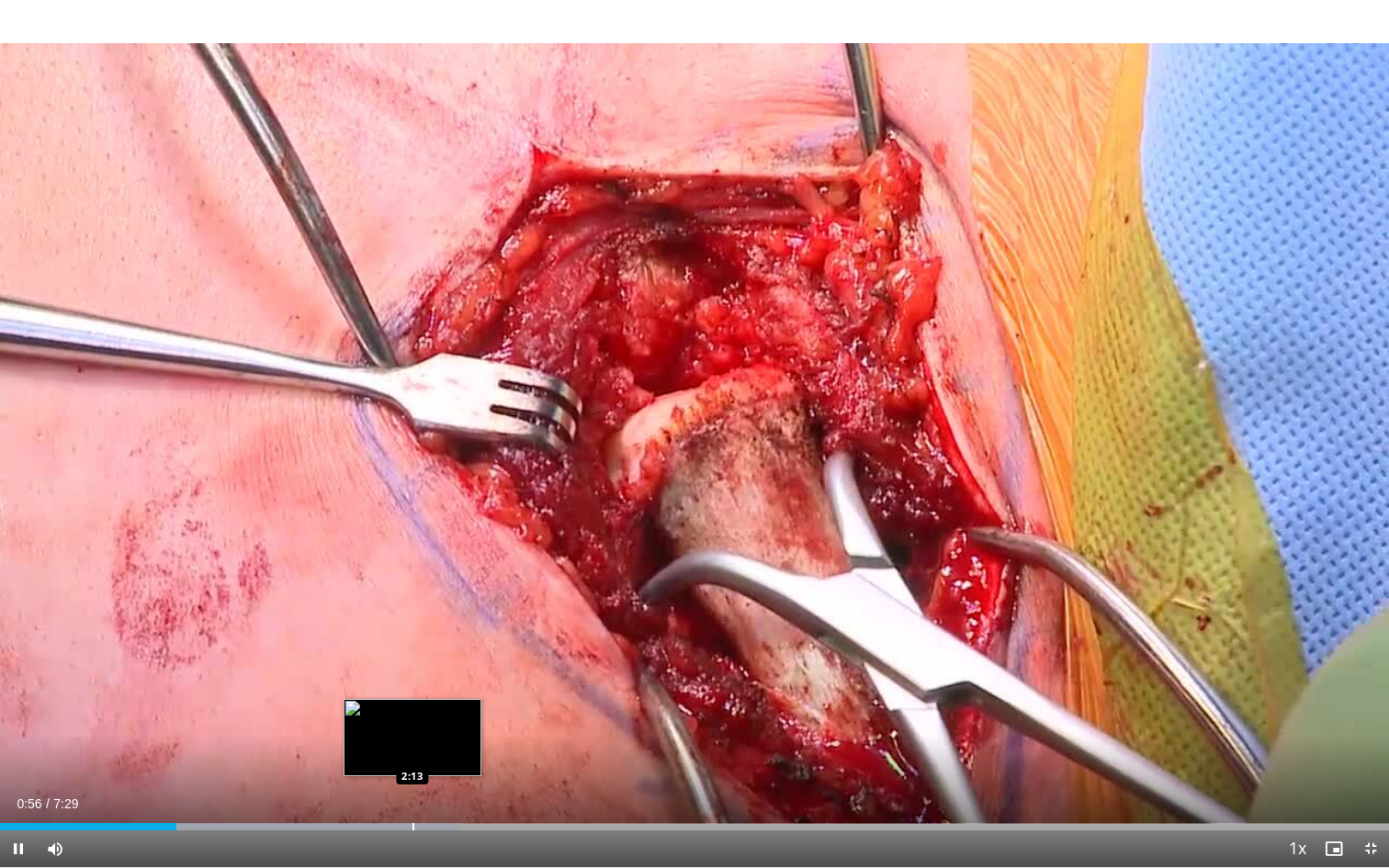 click at bounding box center [413, 827] 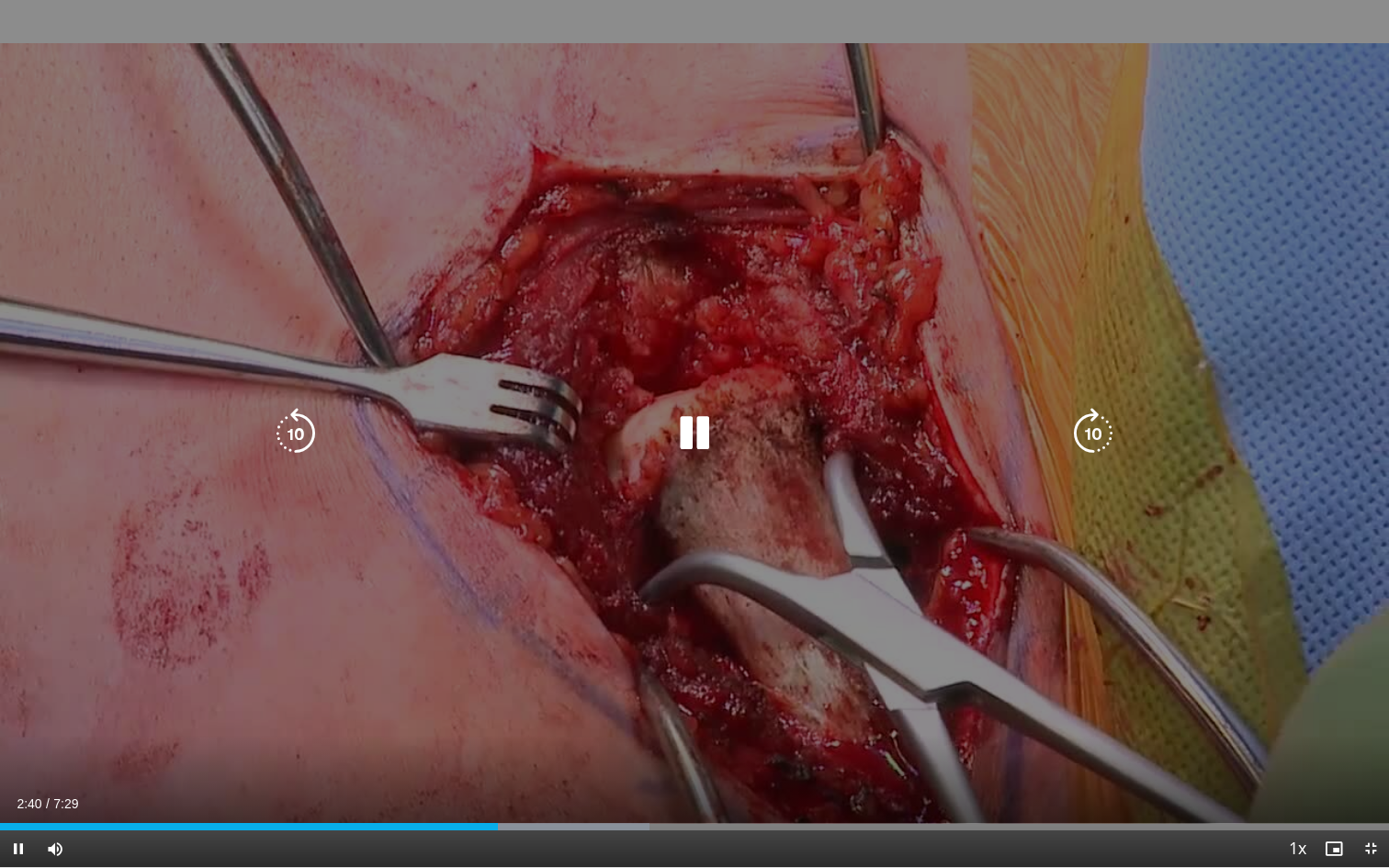 click at bounding box center [694, 434] 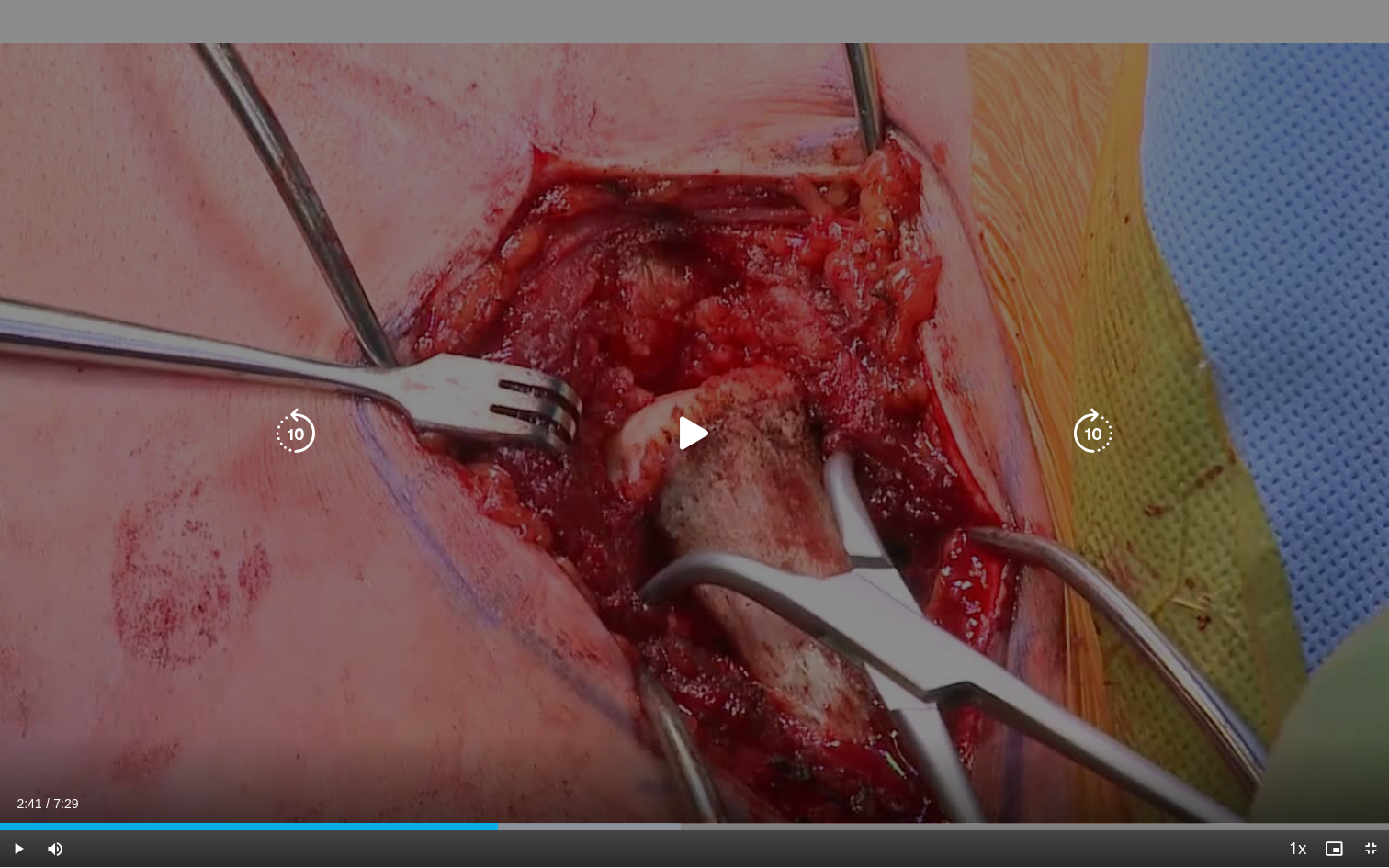 click at bounding box center (694, 434) 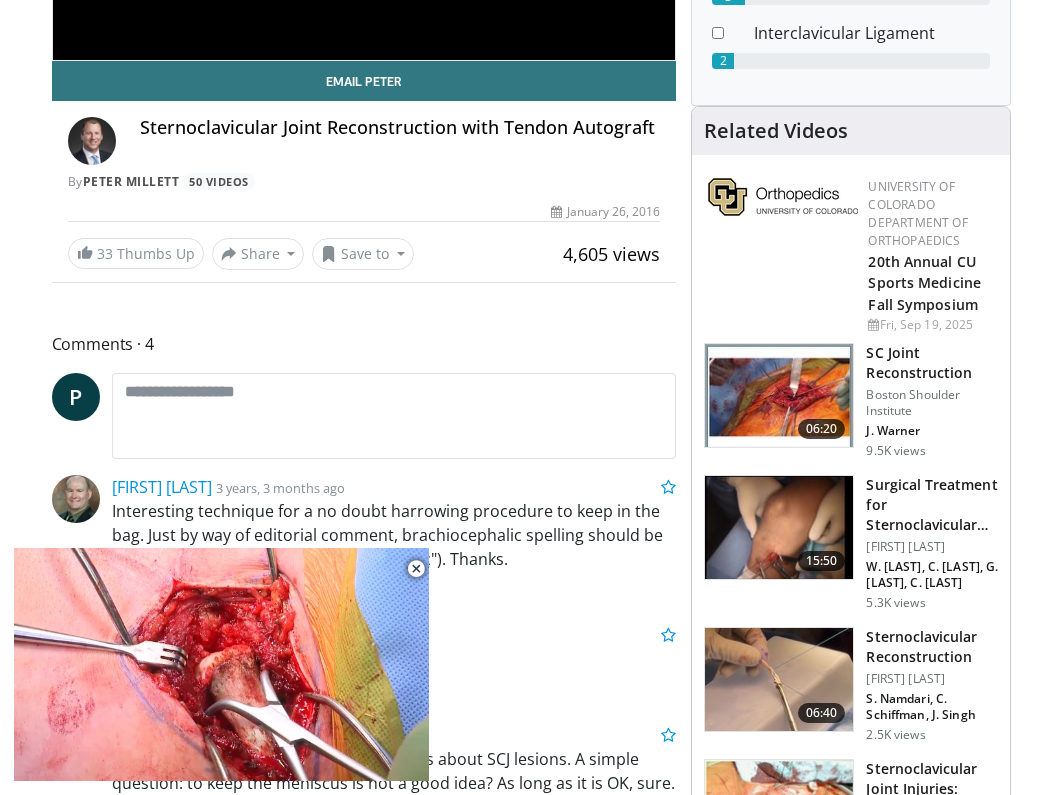 scroll, scrollTop: 451, scrollLeft: 0, axis: vertical 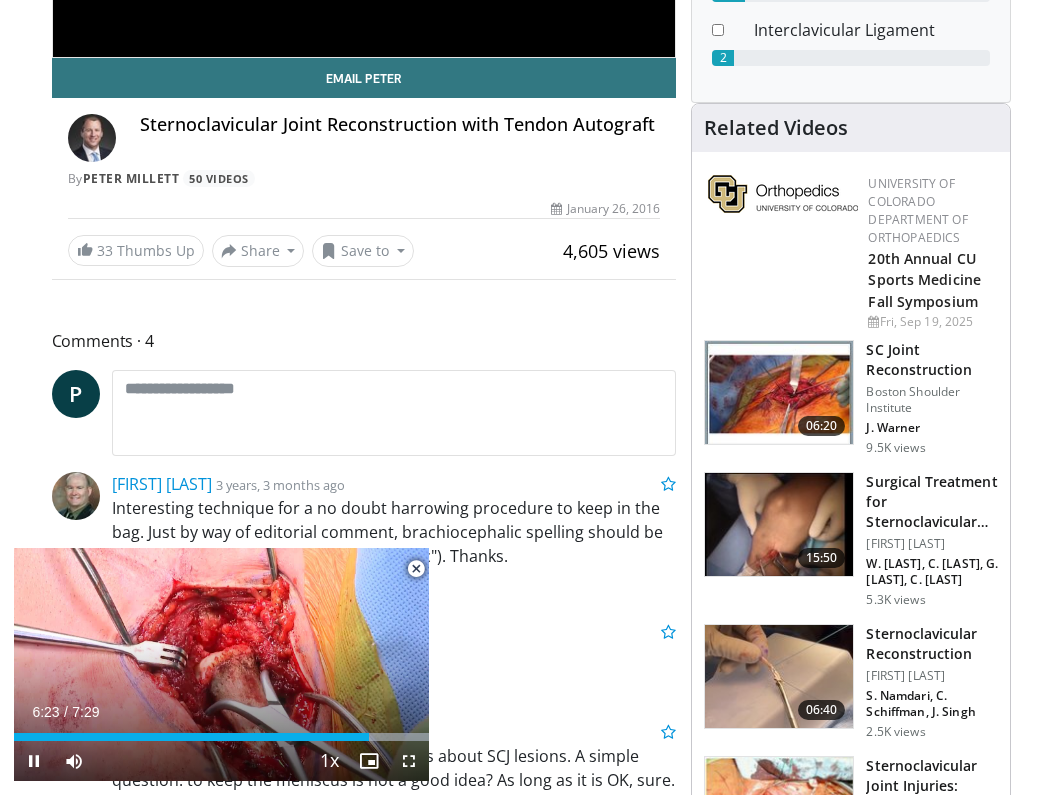 click at bounding box center (416, 569) 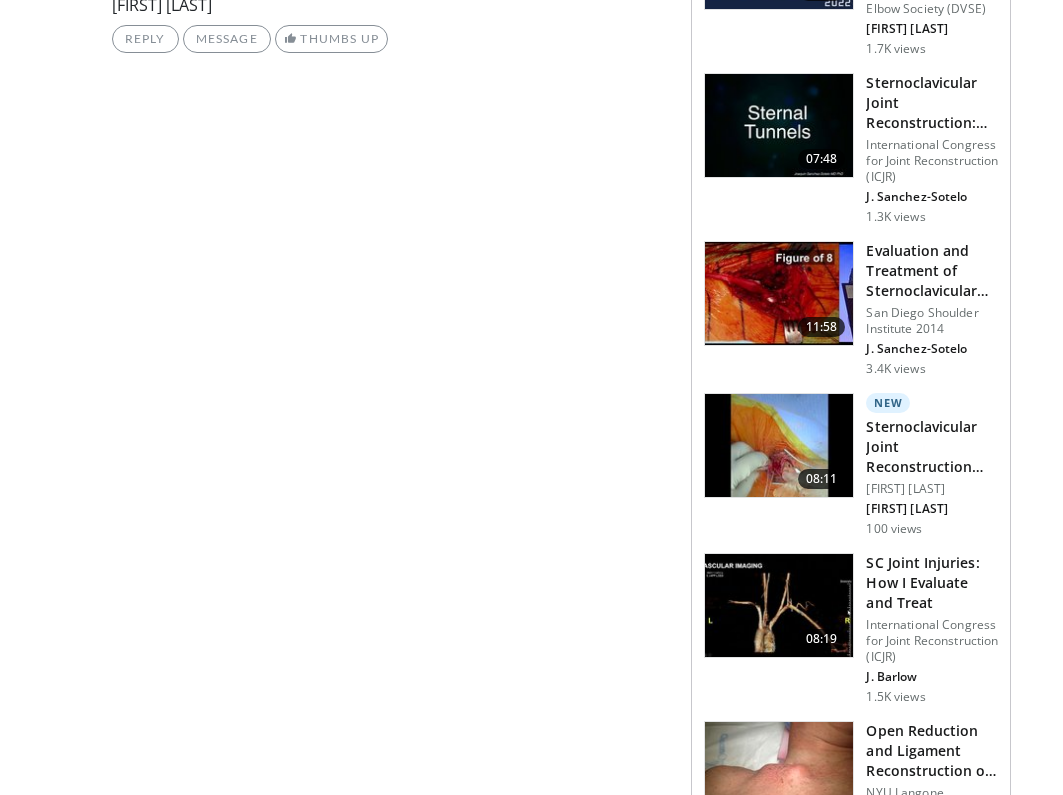 scroll, scrollTop: 1497, scrollLeft: 0, axis: vertical 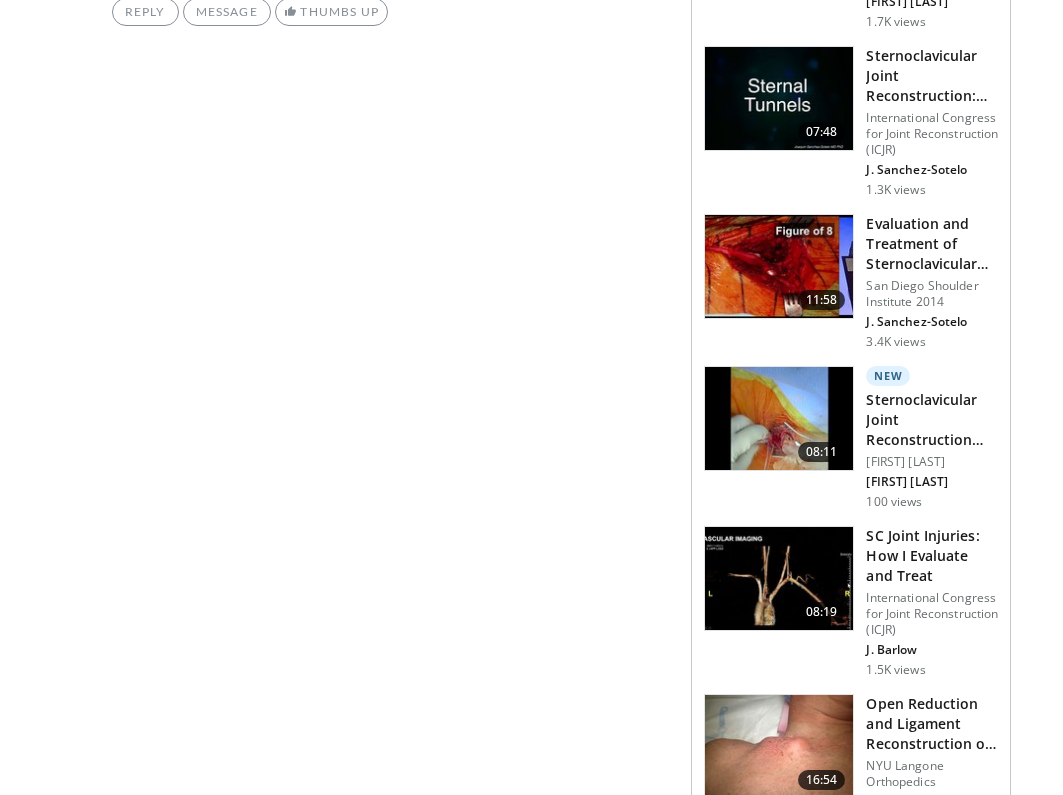click on "Sternoclavicular Joint Reconstruction with Internal Brace" at bounding box center [932, 420] 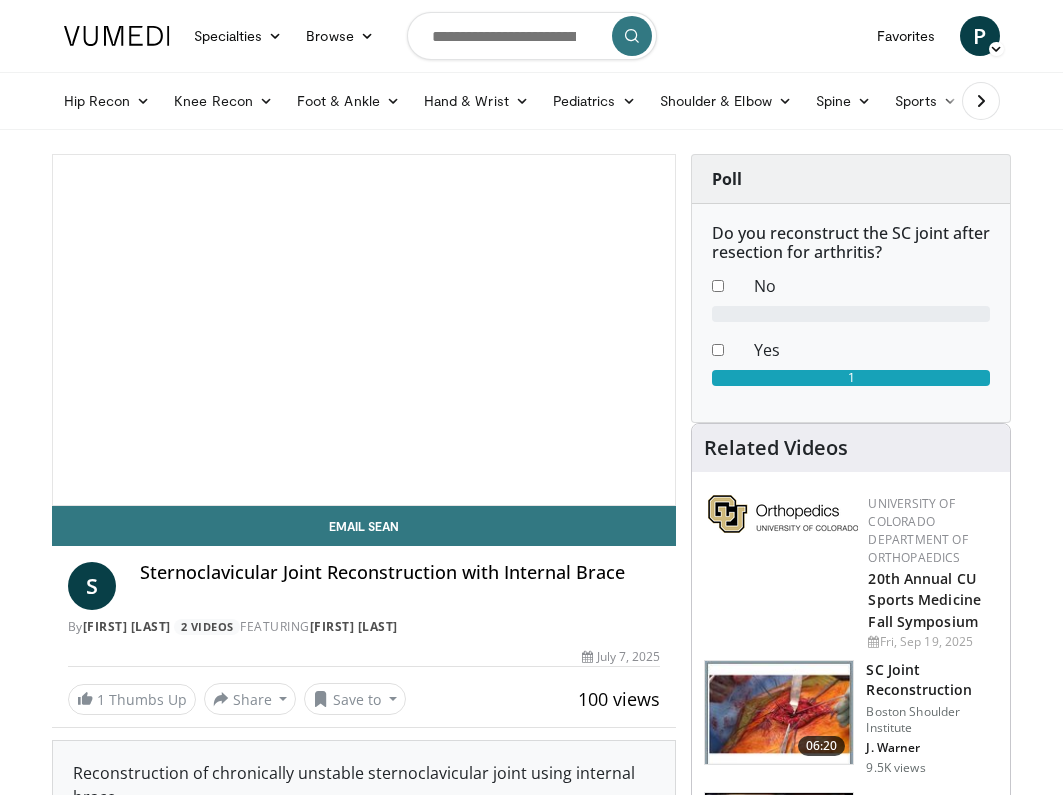 scroll, scrollTop: 0, scrollLeft: 0, axis: both 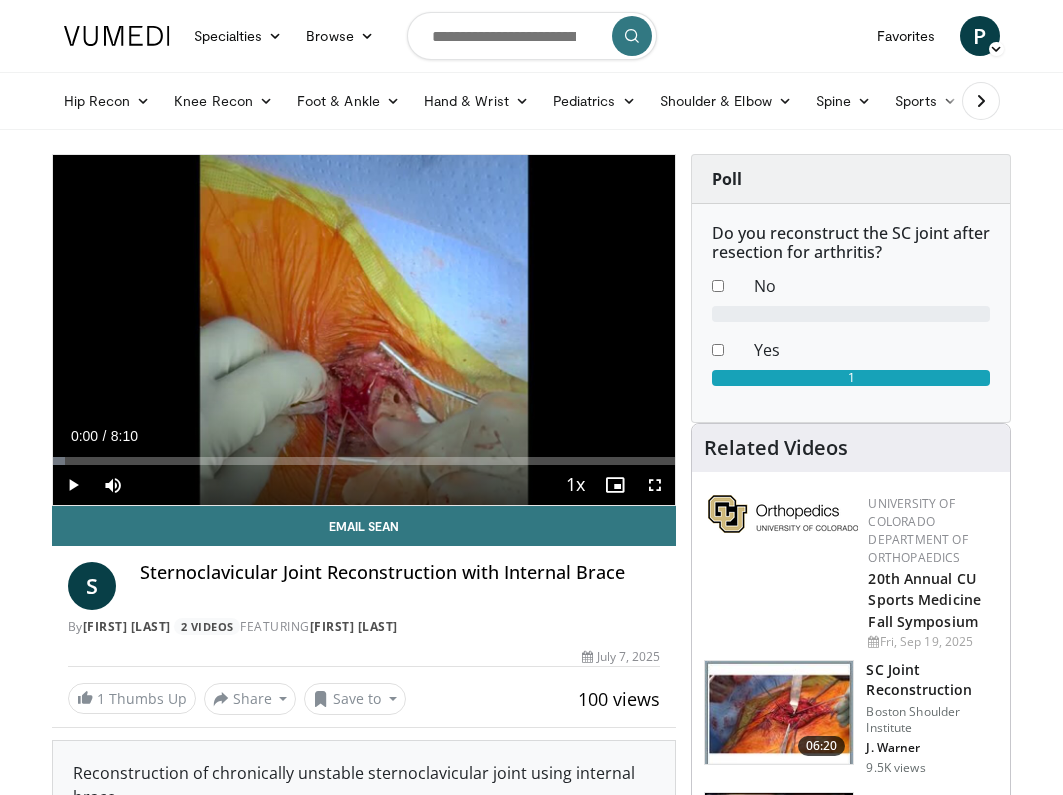 click at bounding box center [655, 485] 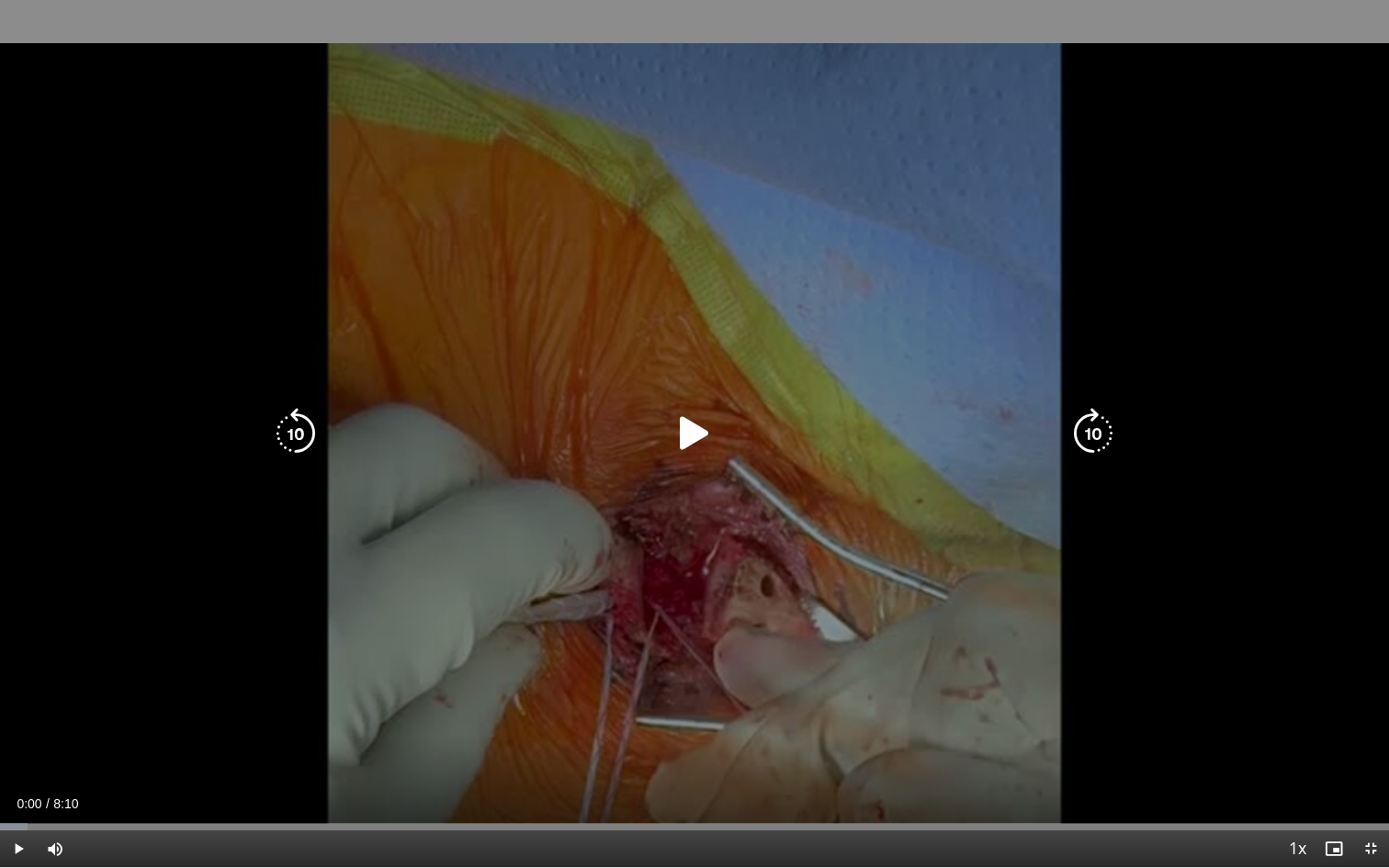 click at bounding box center (694, 434) 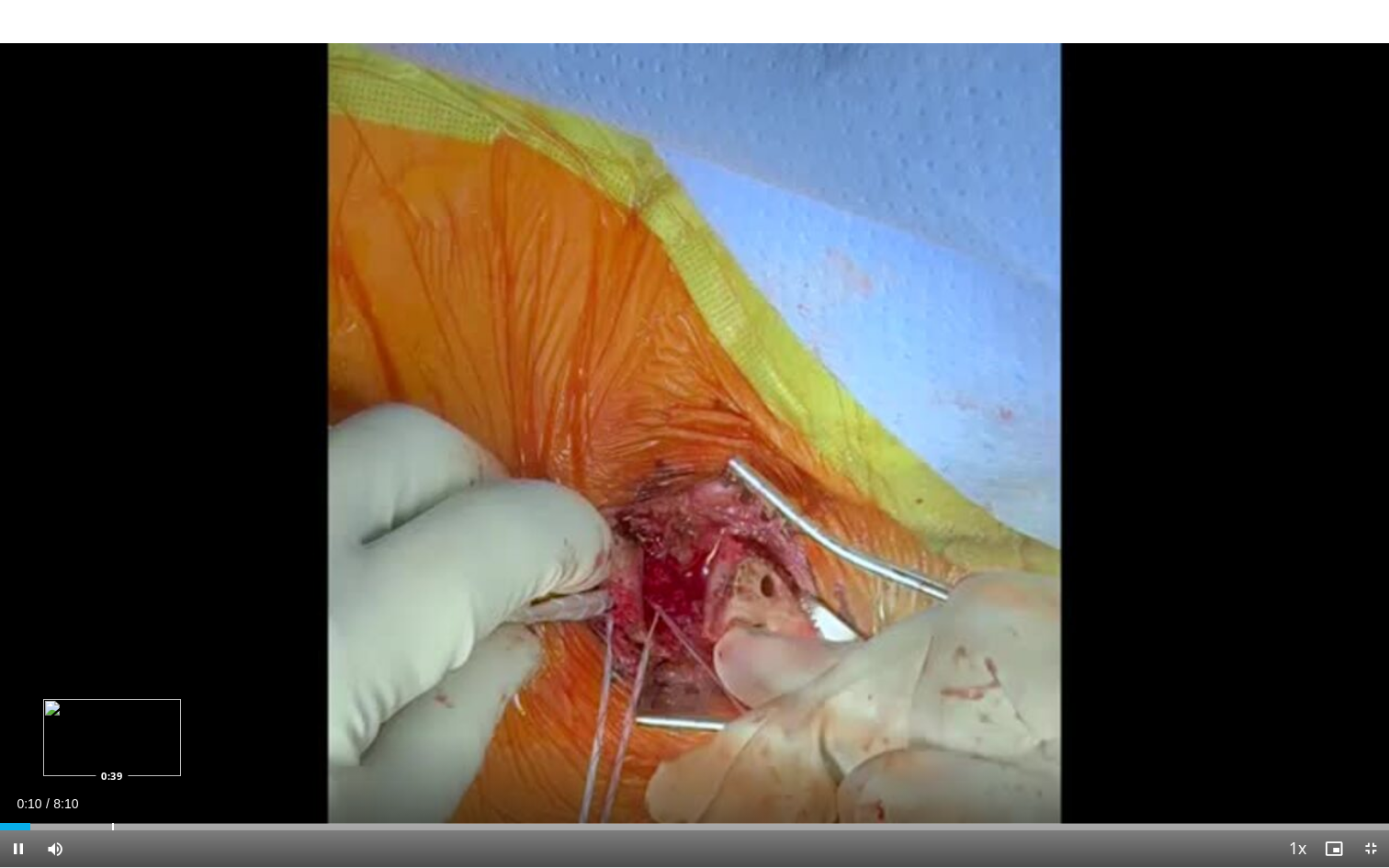 click on "Loaded :  2.00% 0:10 0:39" at bounding box center (694, 821) 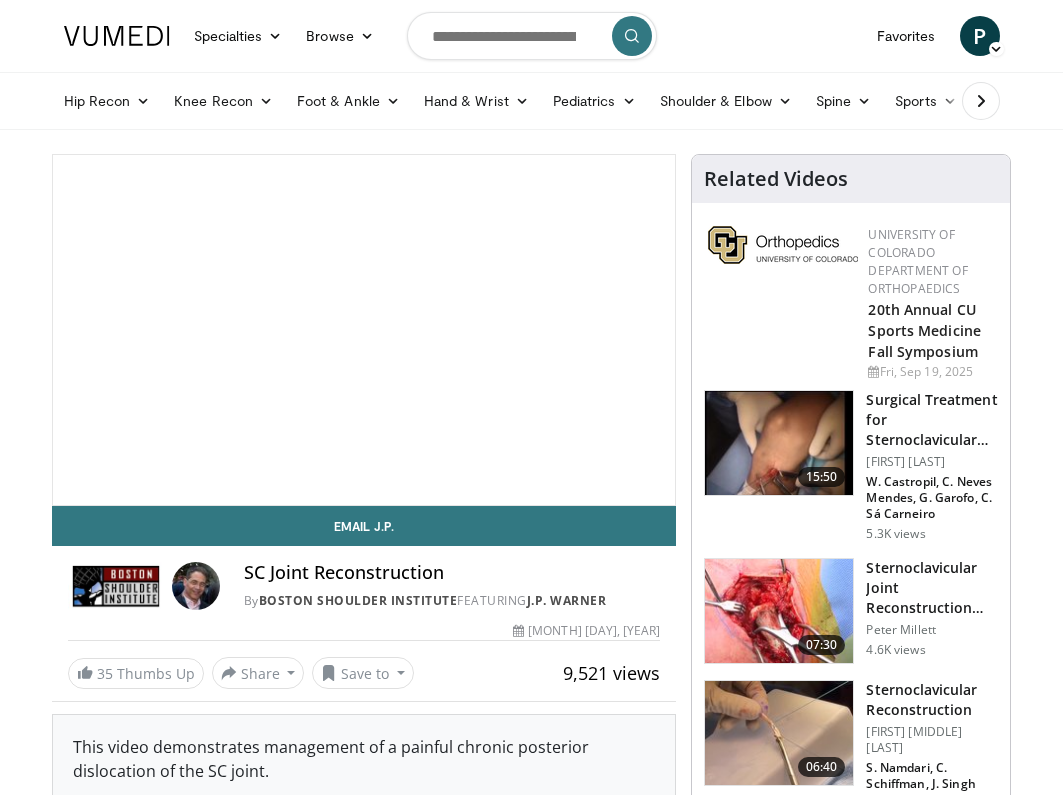 scroll, scrollTop: 0, scrollLeft: 0, axis: both 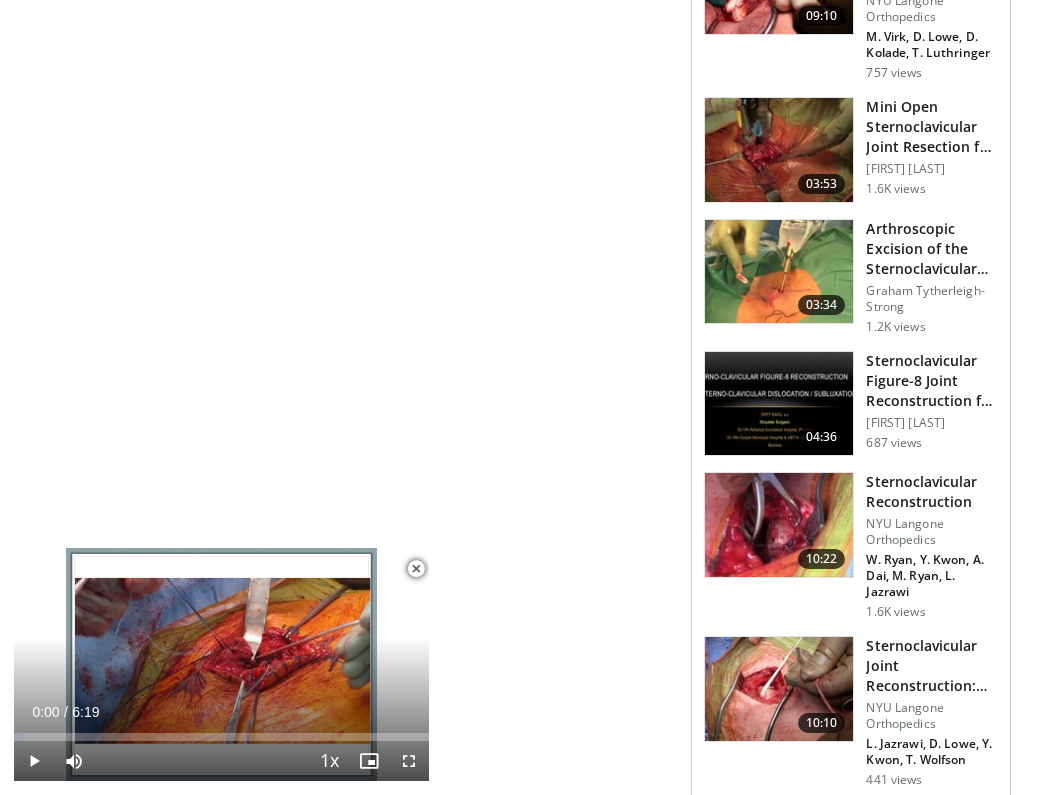click on "Sternoclavicular Reconstruction" at bounding box center (932, 492) 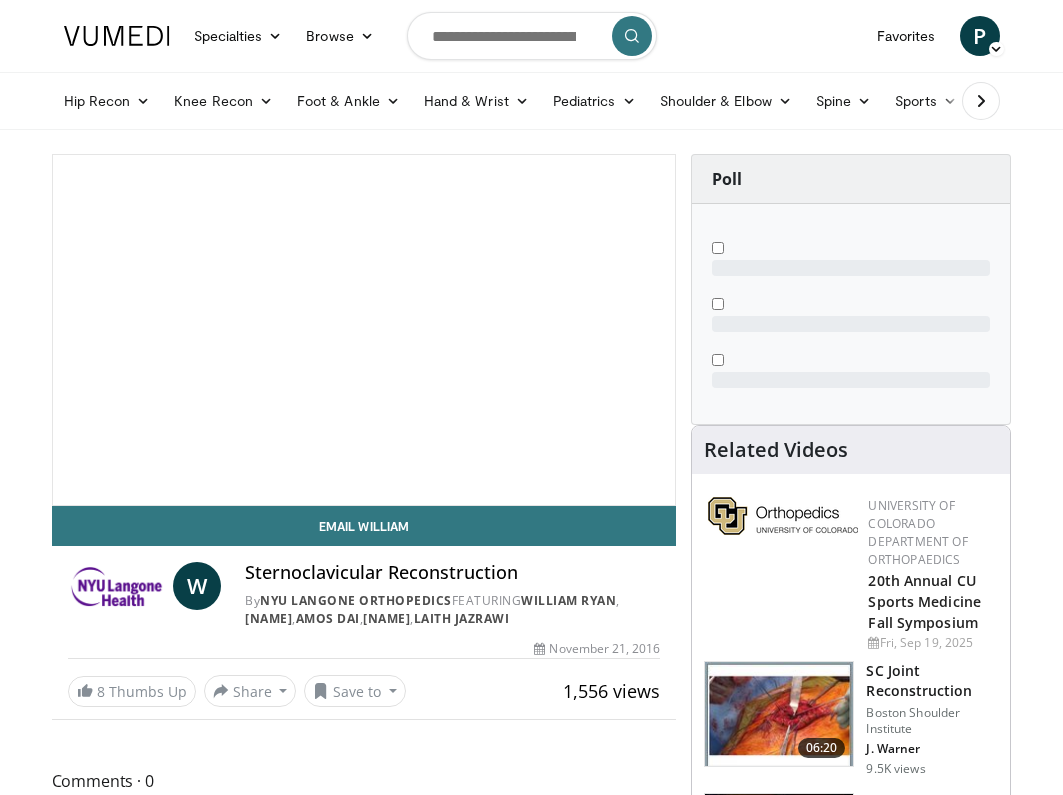 scroll, scrollTop: 0, scrollLeft: 0, axis: both 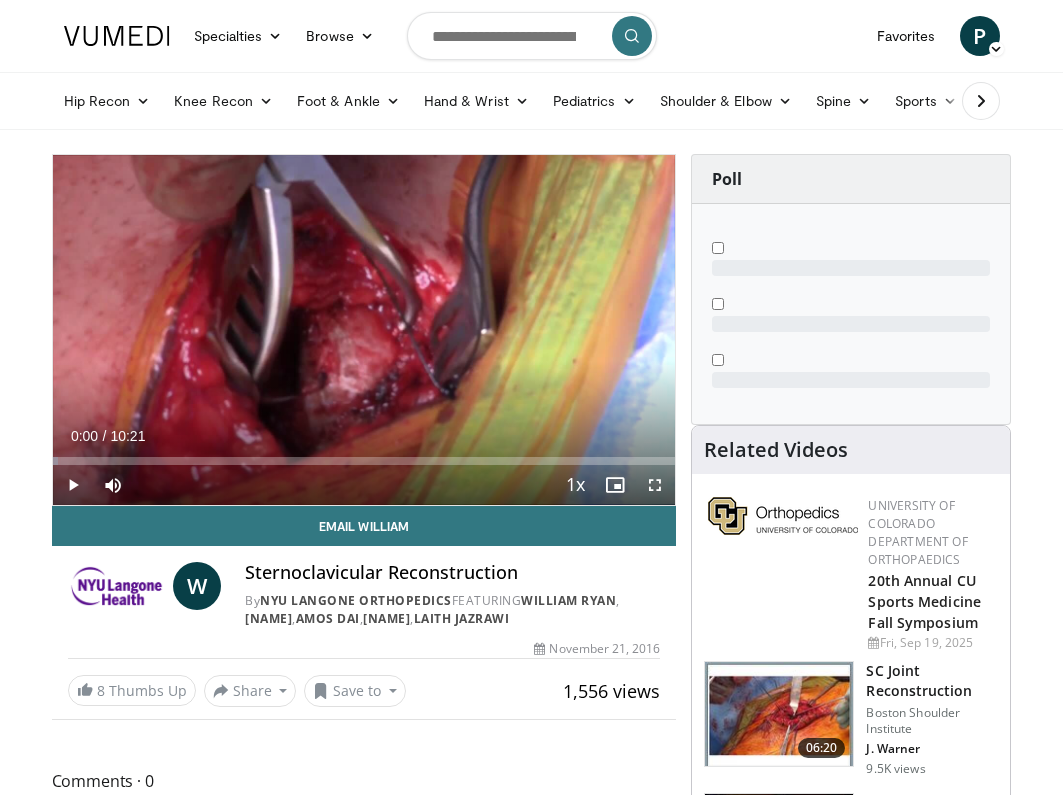 click at bounding box center (655, 485) 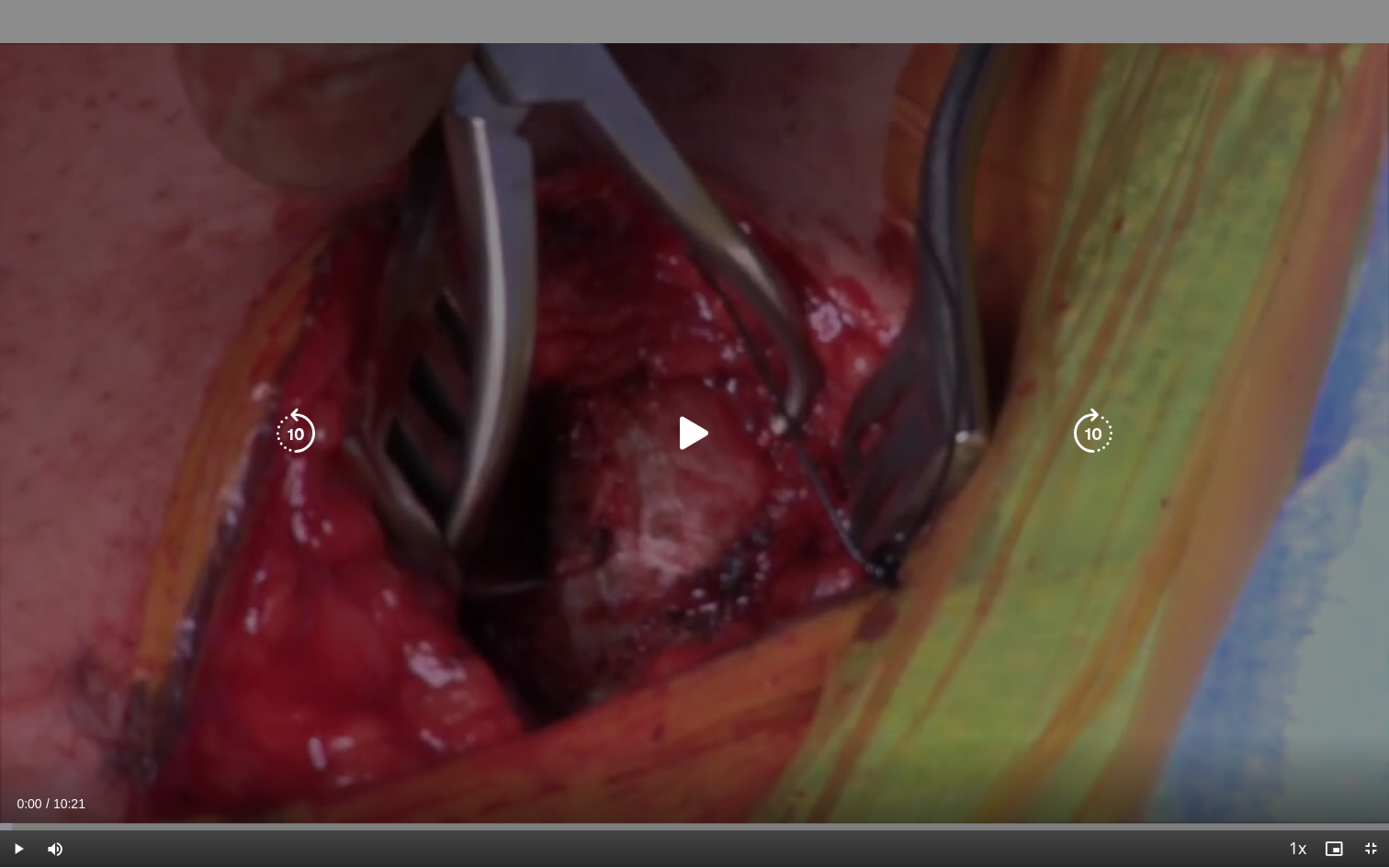 click at bounding box center [694, 434] 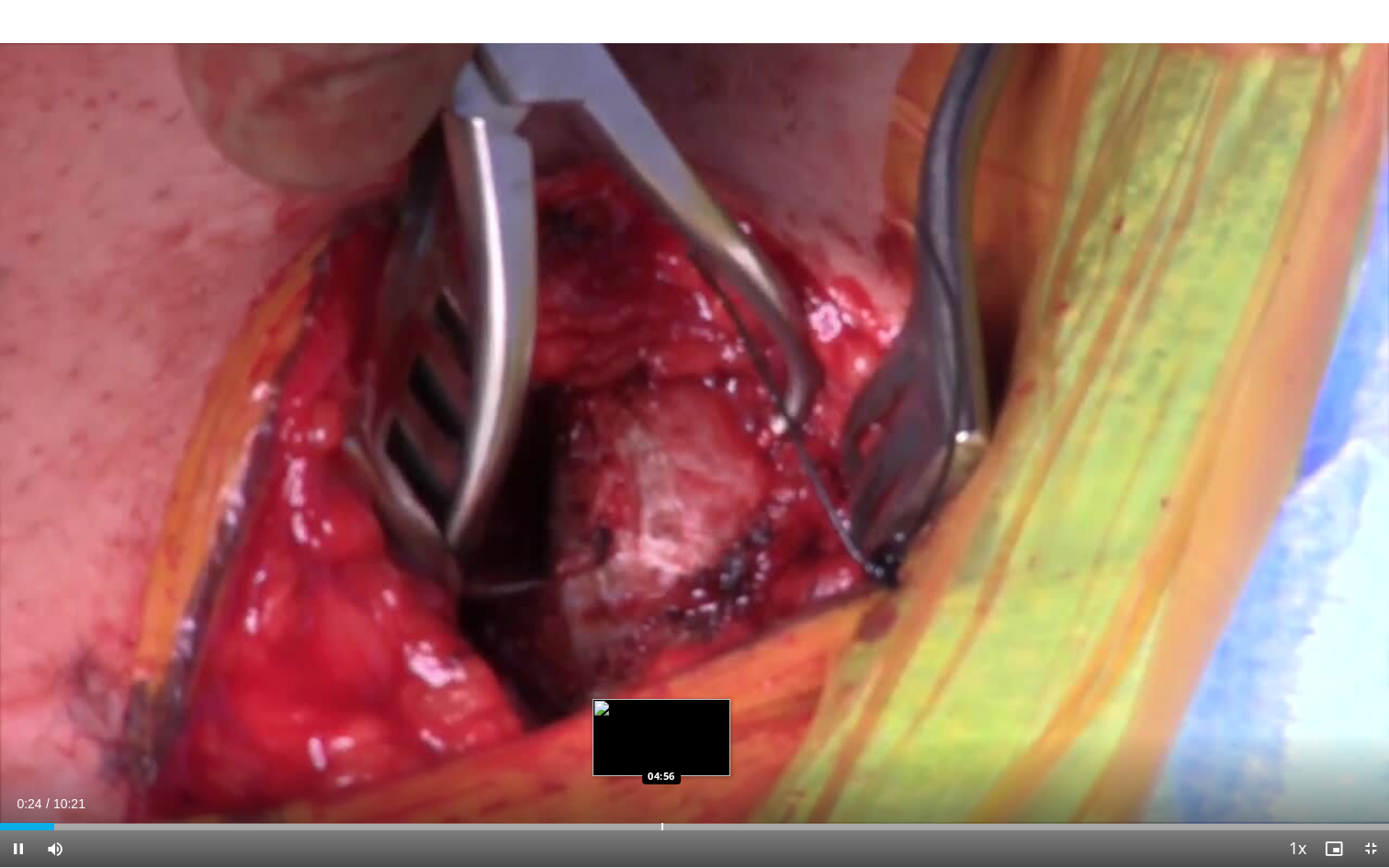 click at bounding box center [662, 827] 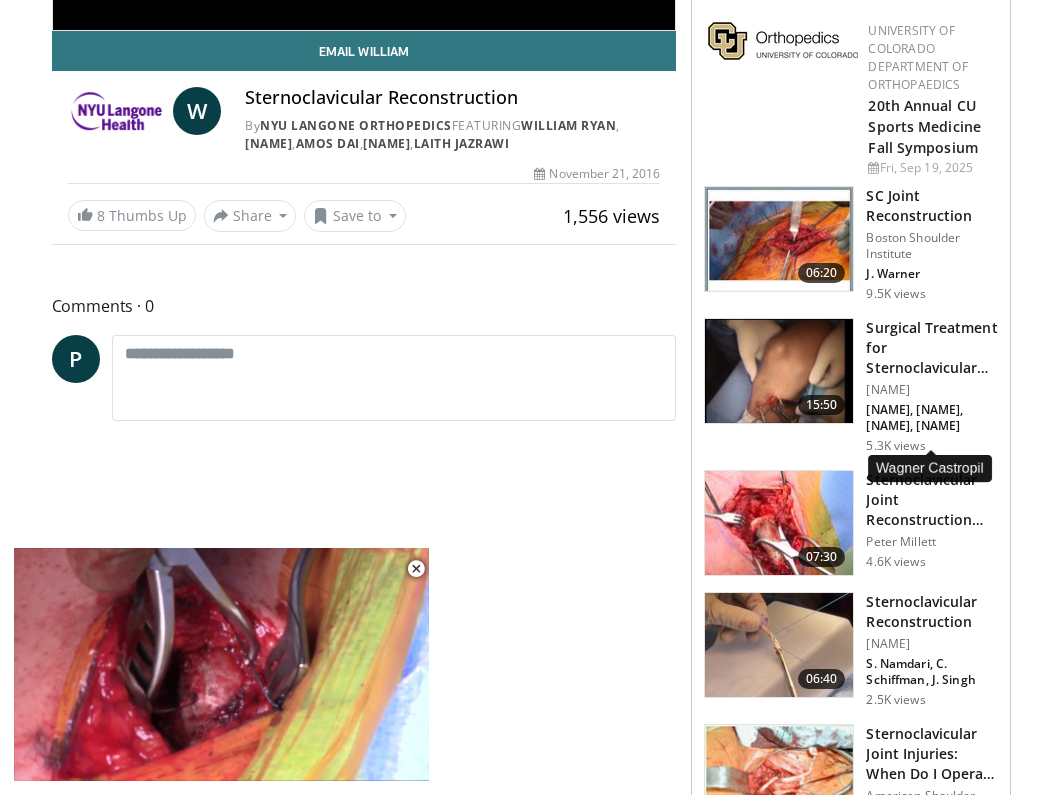scroll, scrollTop: 478, scrollLeft: 0, axis: vertical 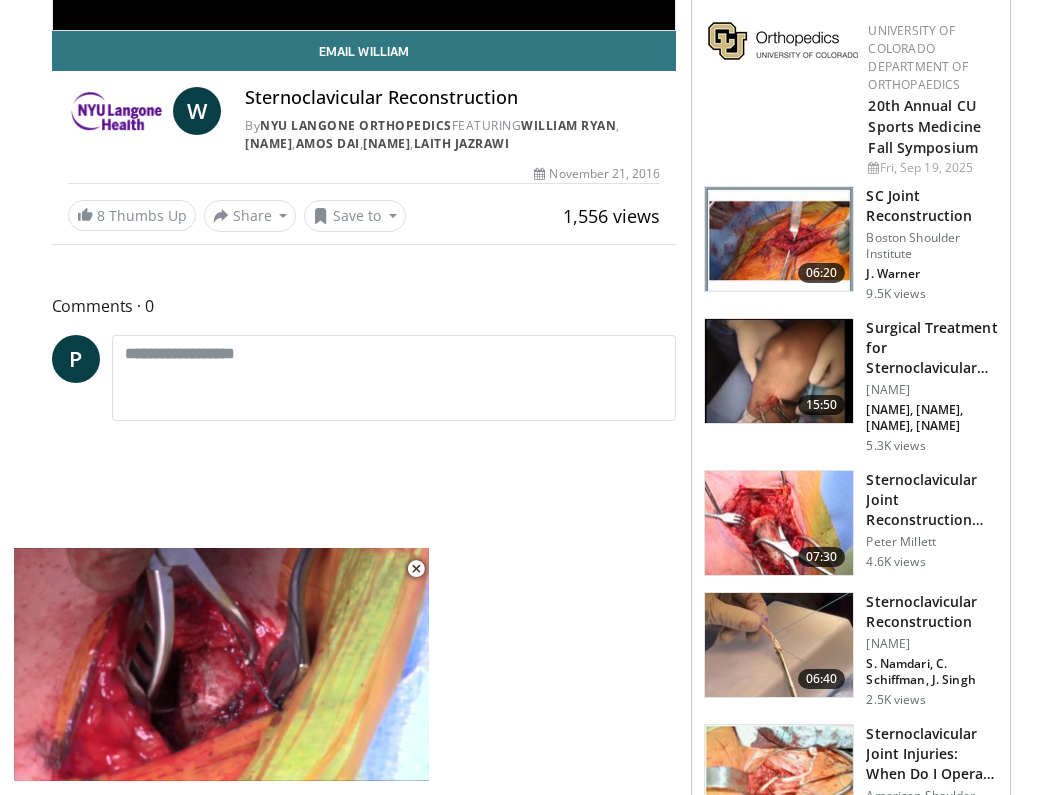 click at bounding box center (779, 523) 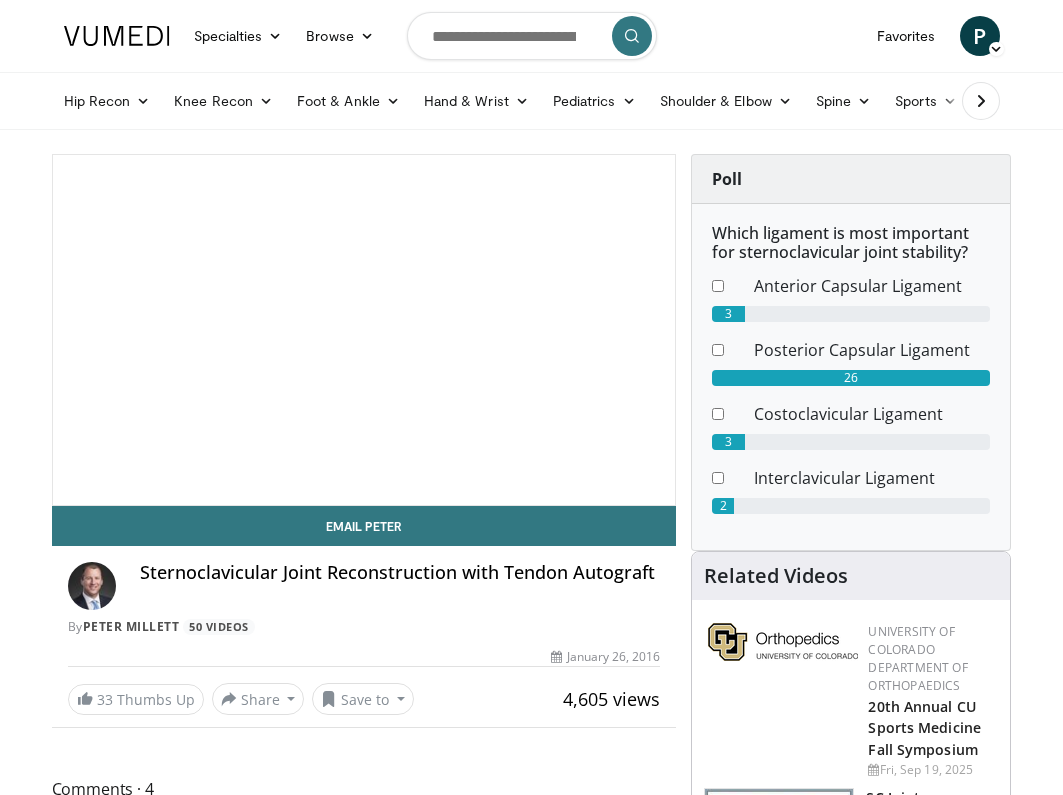 scroll, scrollTop: 0, scrollLeft: 0, axis: both 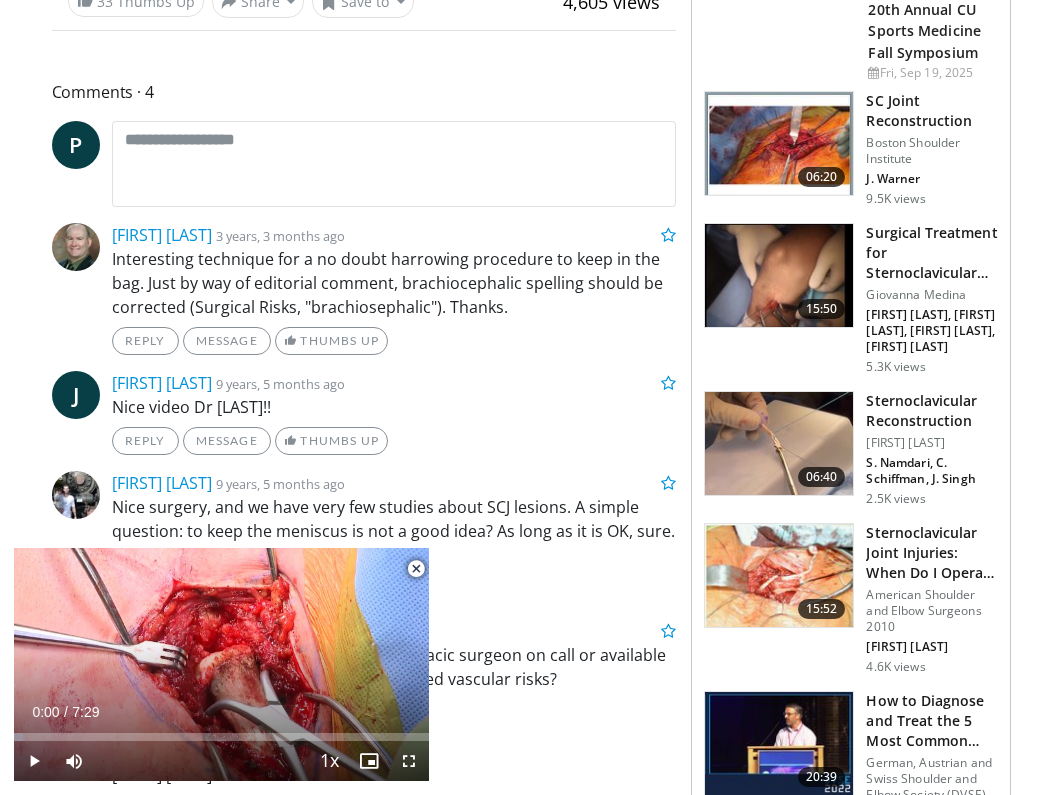 click at bounding box center [779, 444] 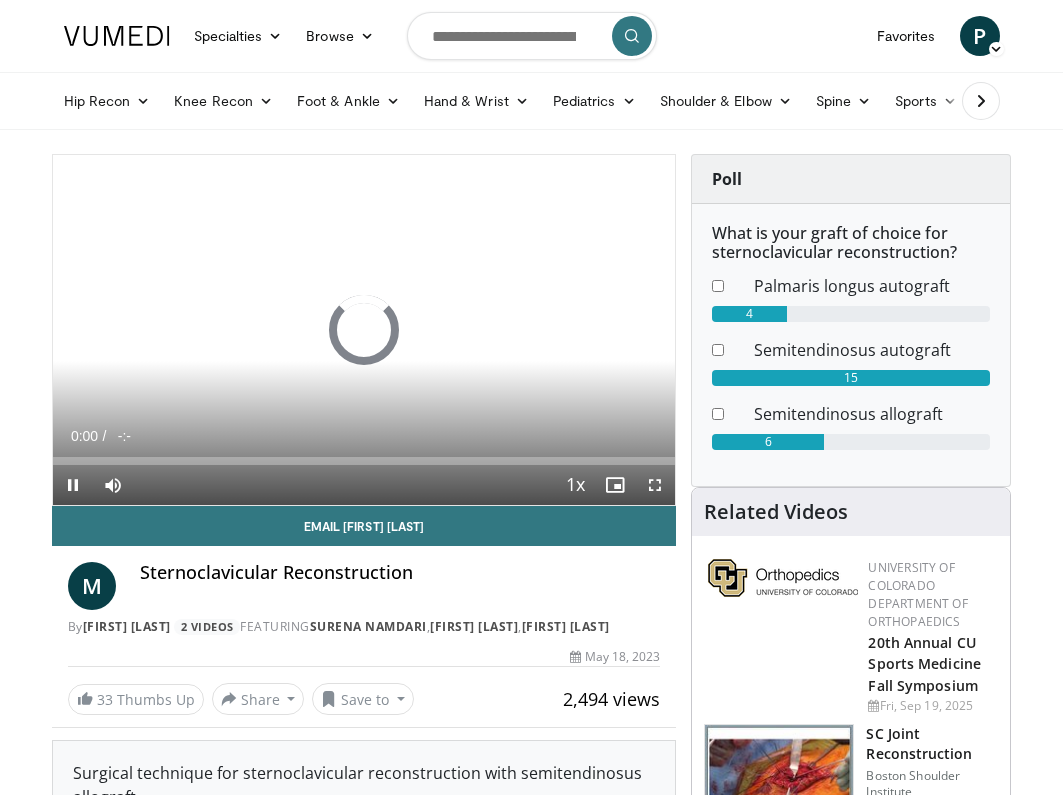 scroll, scrollTop: 0, scrollLeft: 0, axis: both 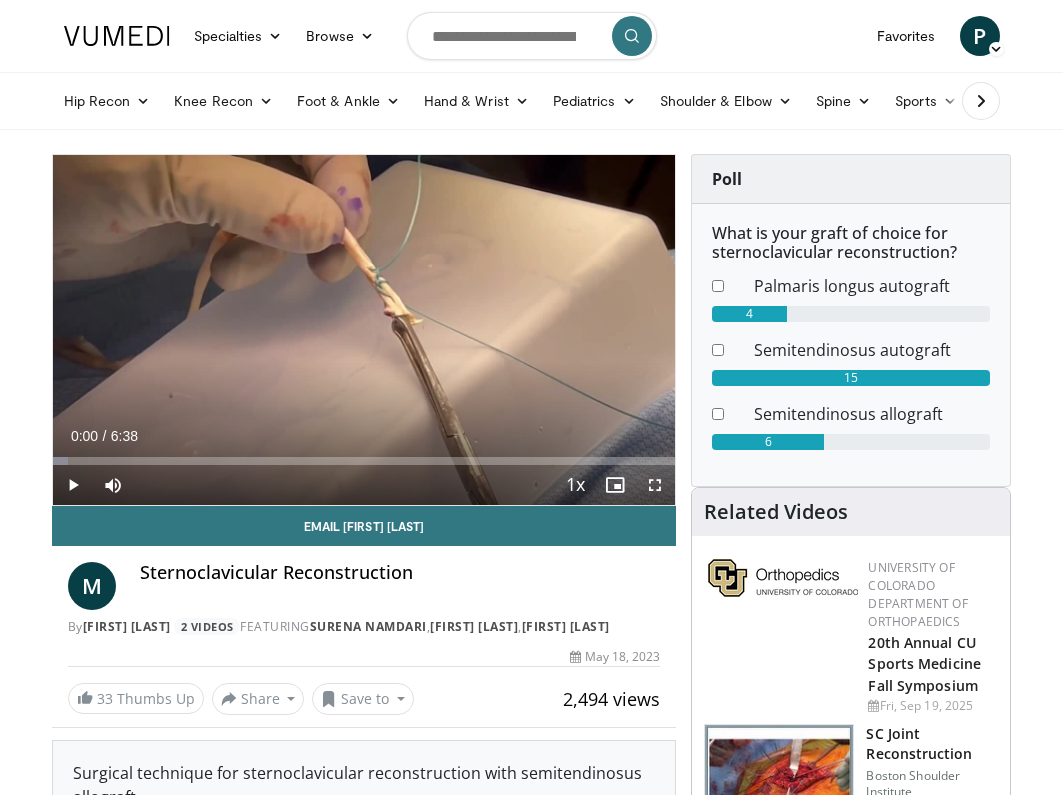 click at bounding box center (73, 485) 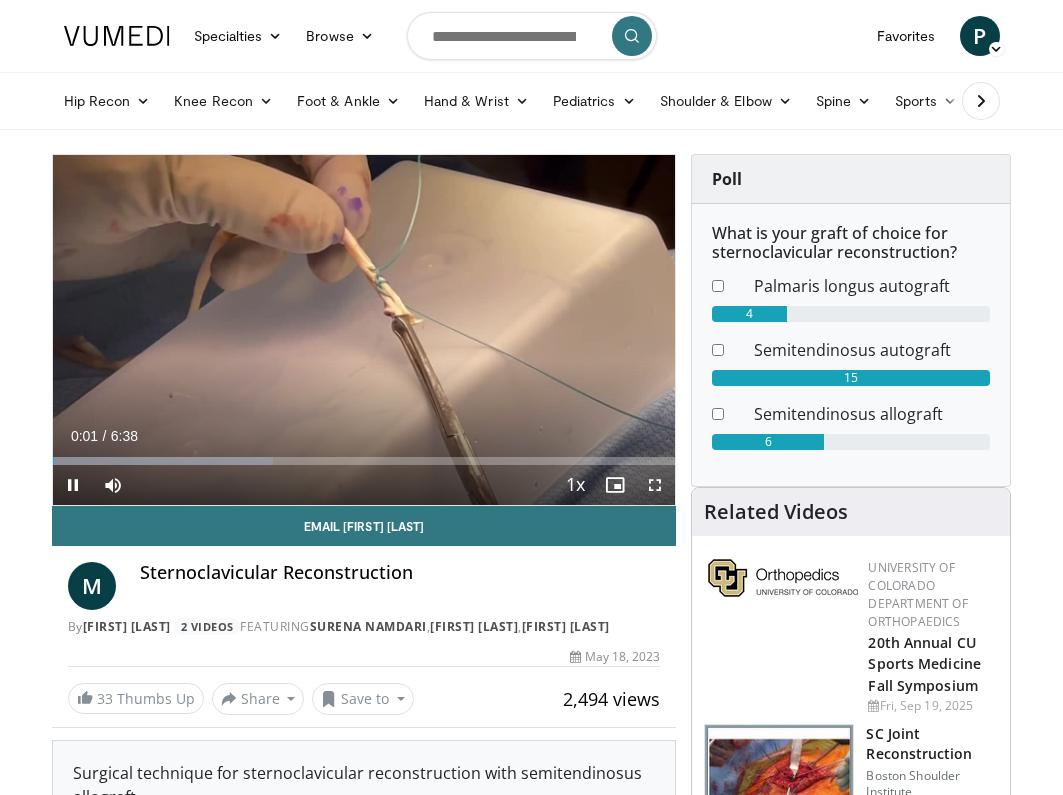click at bounding box center [655, 485] 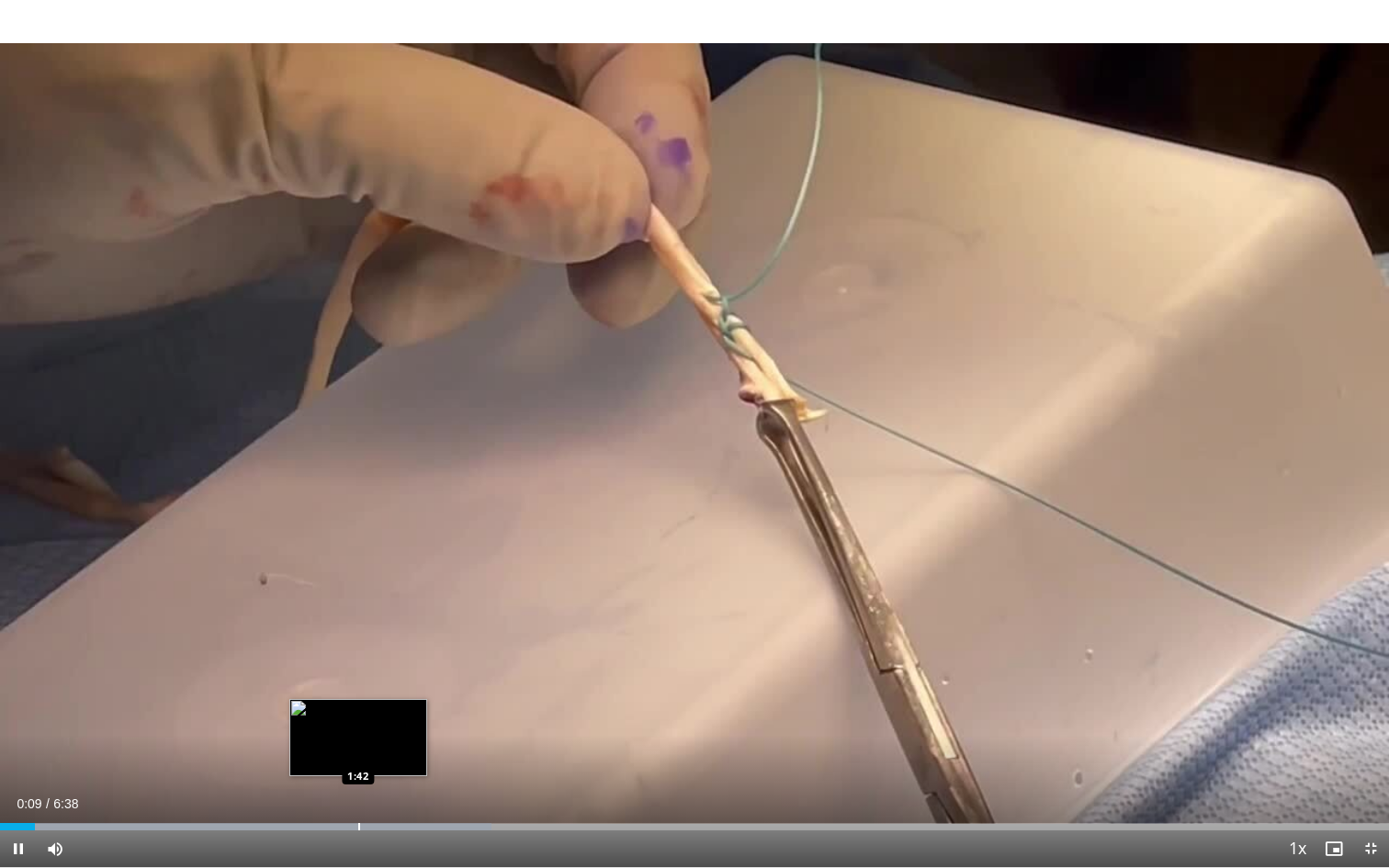 click on "Loaded :  35.36% 0:10 1:42" at bounding box center [694, 821] 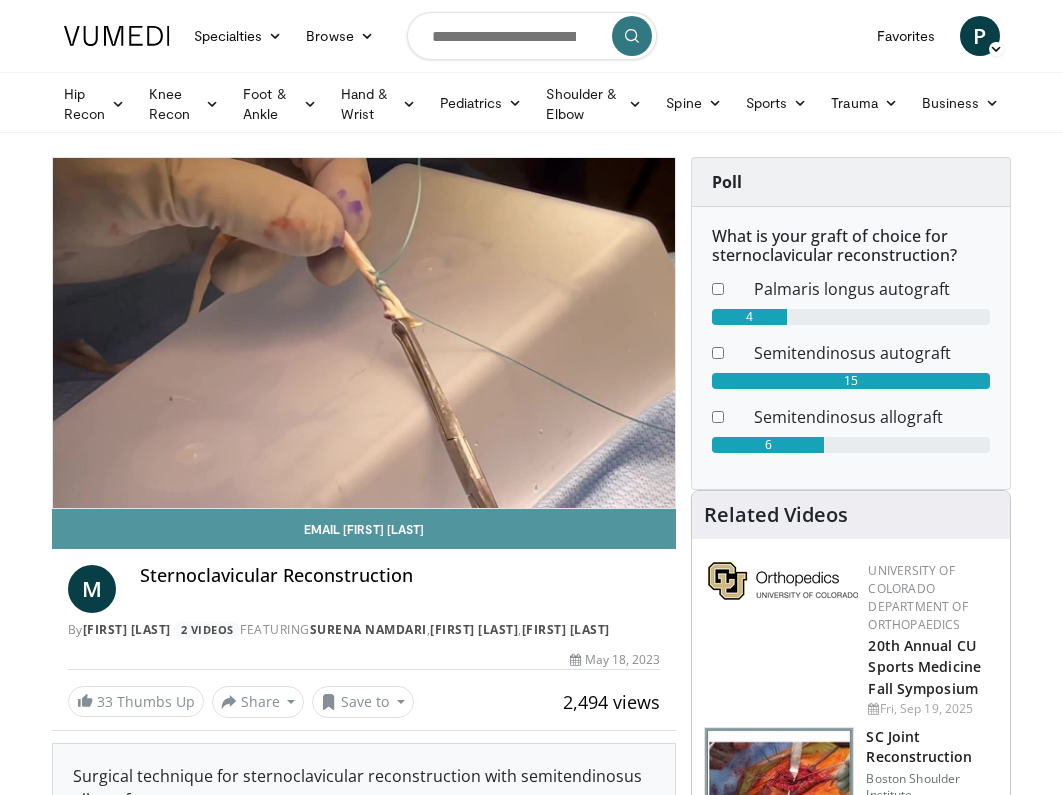 drag, startPoint x: 278, startPoint y: 549, endPoint x: 278, endPoint y: 527, distance: 22 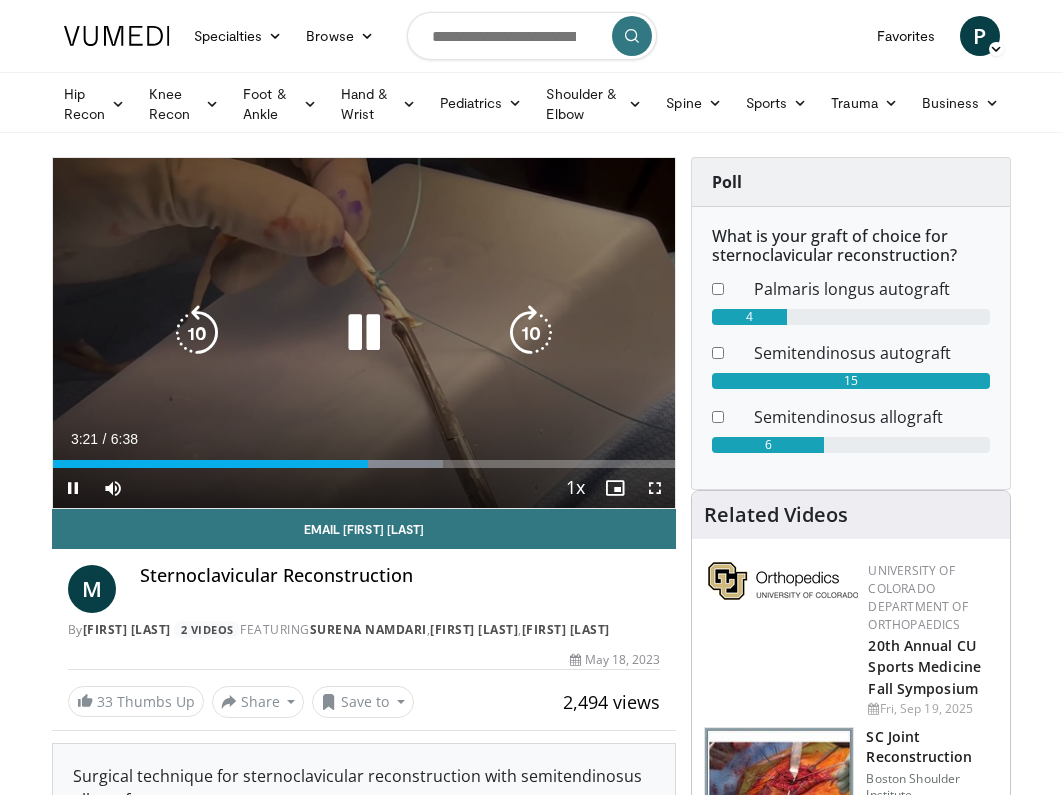 click at bounding box center (364, 333) 